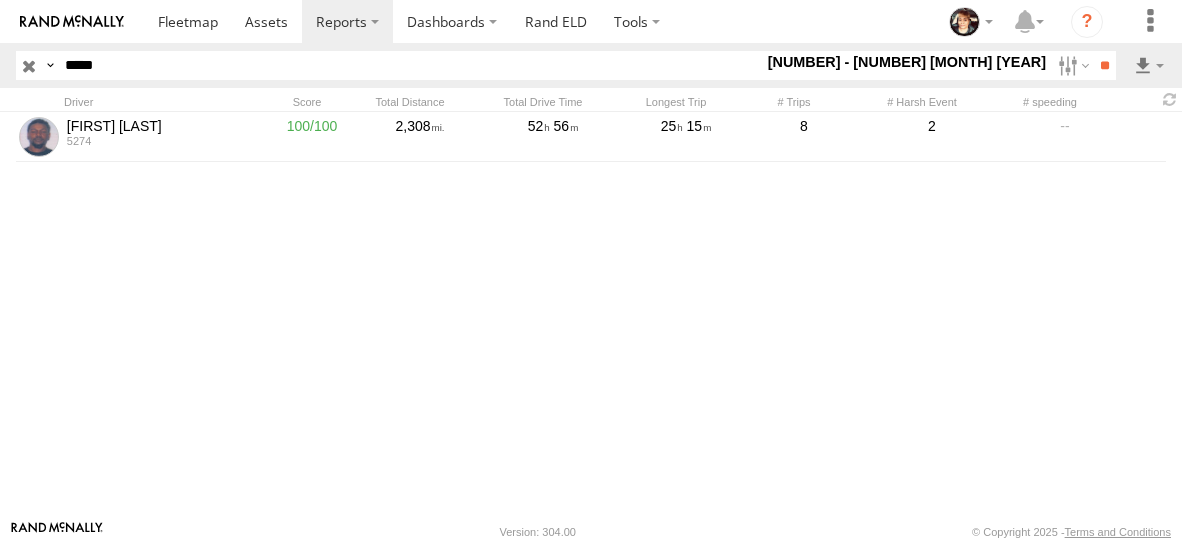 scroll, scrollTop: 0, scrollLeft: 0, axis: both 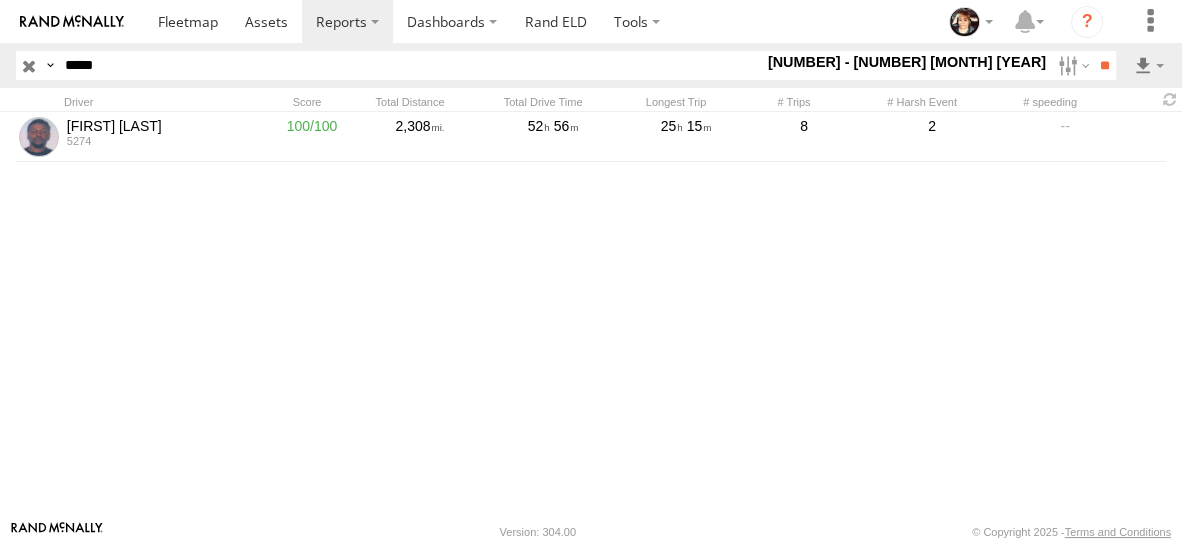 click at bounding box center [29, 65] 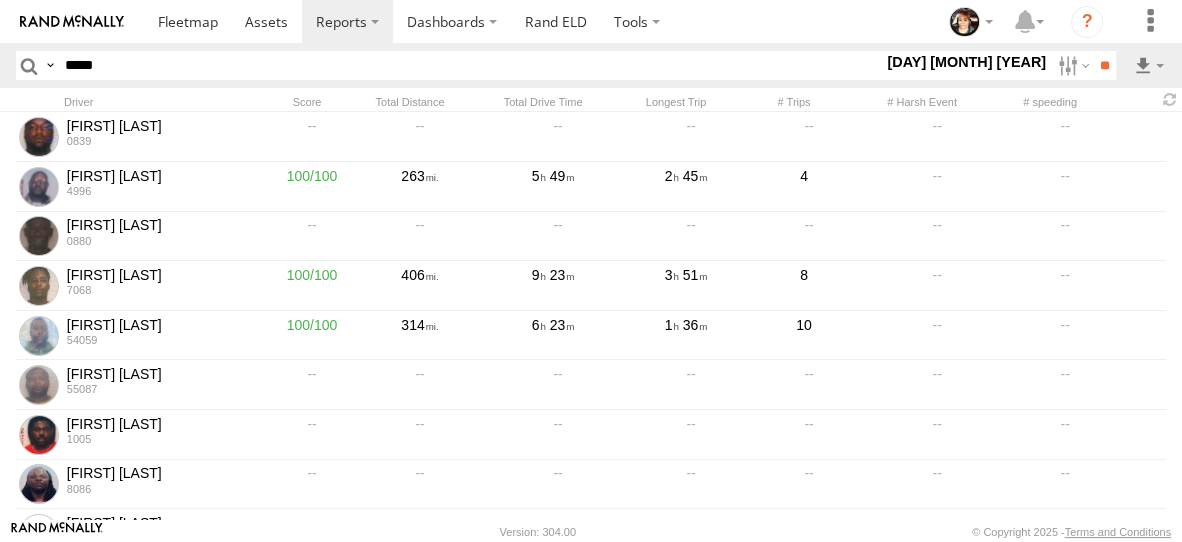 click on "[NUMBER] [MONTH] [YEAR]" at bounding box center [966, 62] 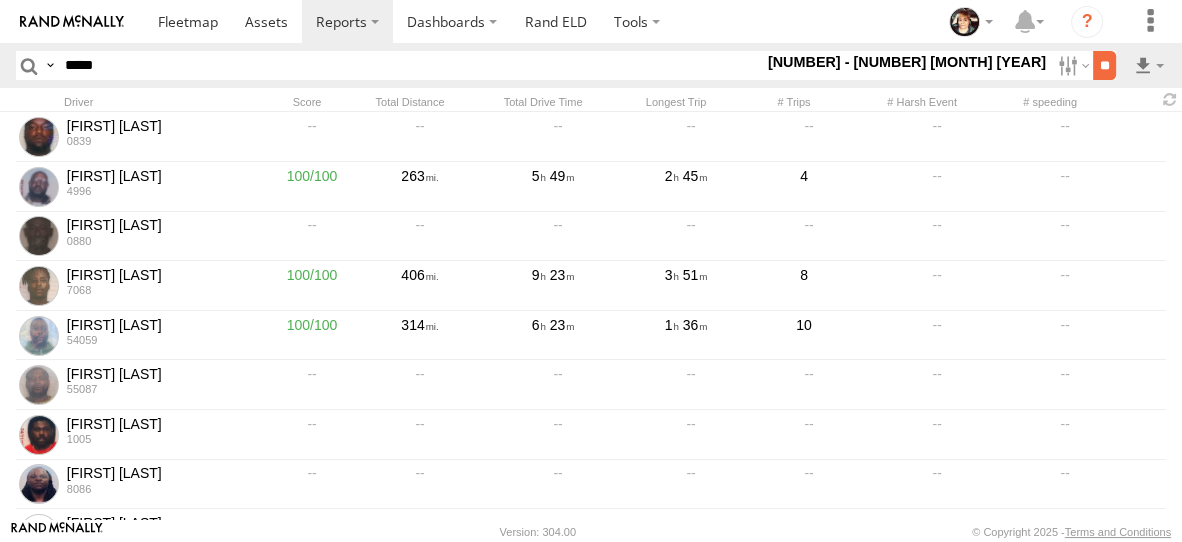 click on "**" at bounding box center [1104, 65] 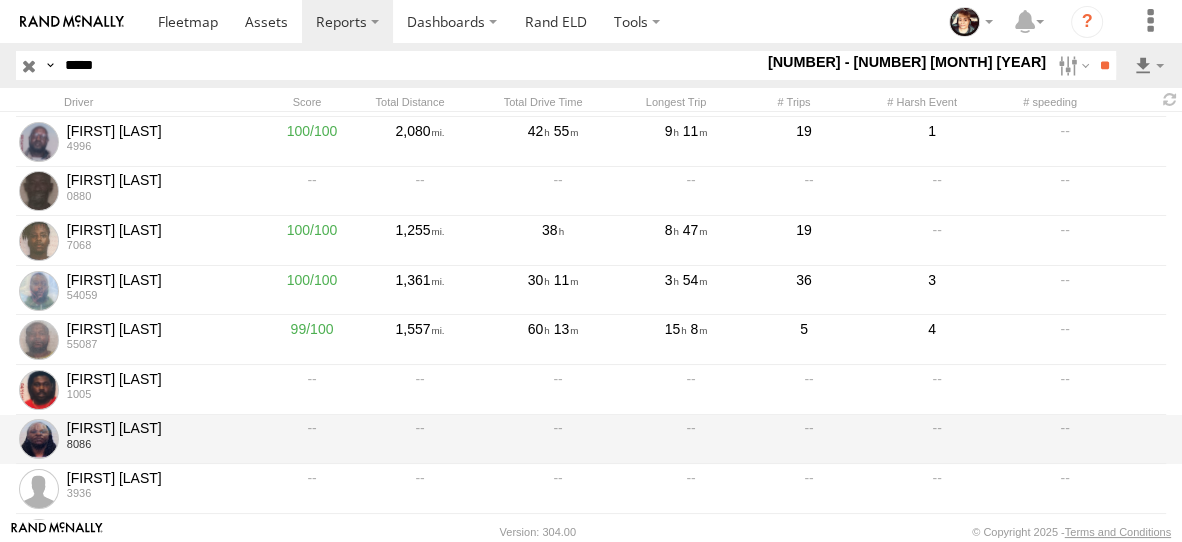scroll, scrollTop: 0, scrollLeft: 0, axis: both 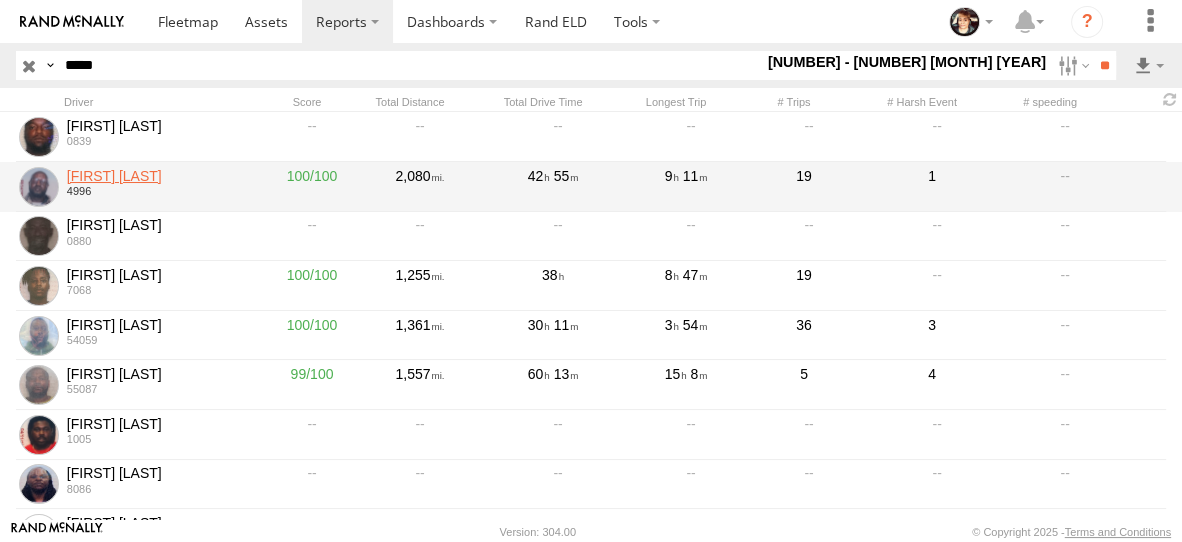 click on "[FIRST] [LAST]" at bounding box center (159, 176) 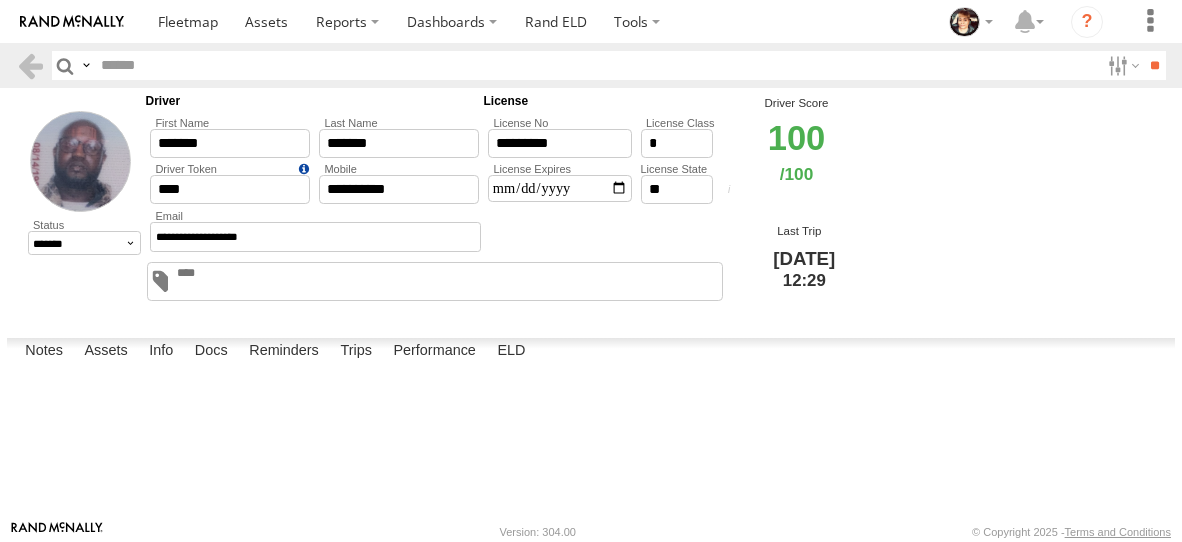 scroll, scrollTop: 0, scrollLeft: 0, axis: both 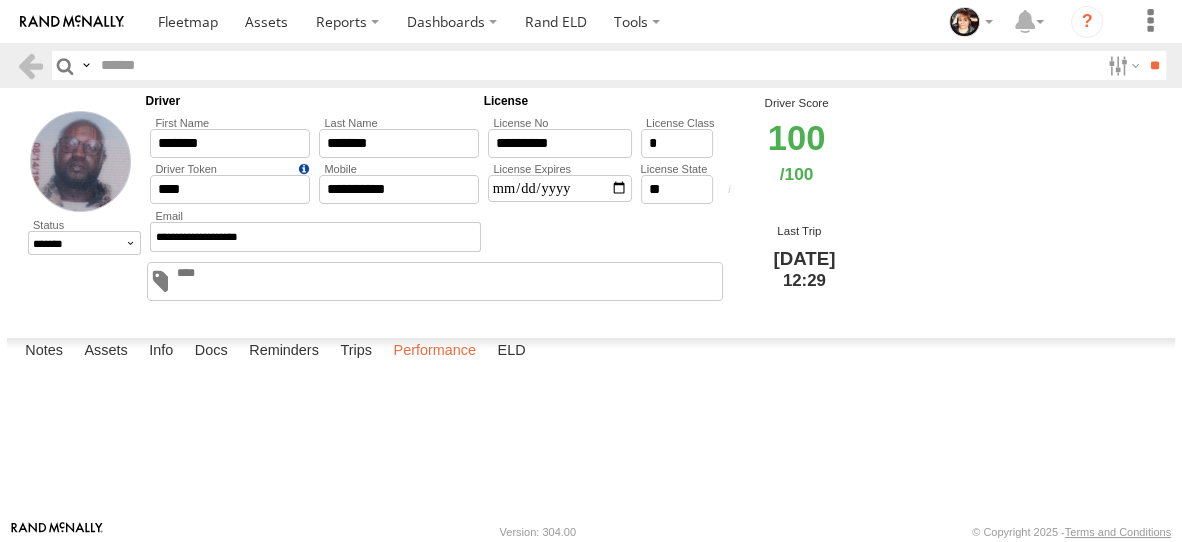 click on "Performance" at bounding box center (434, 352) 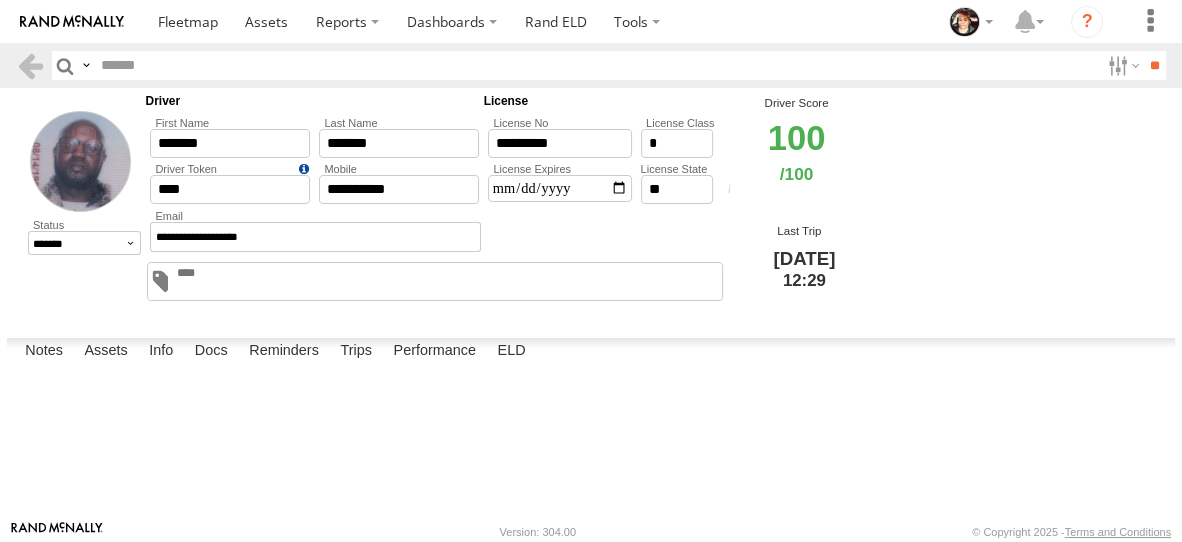click at bounding box center [0, 0] 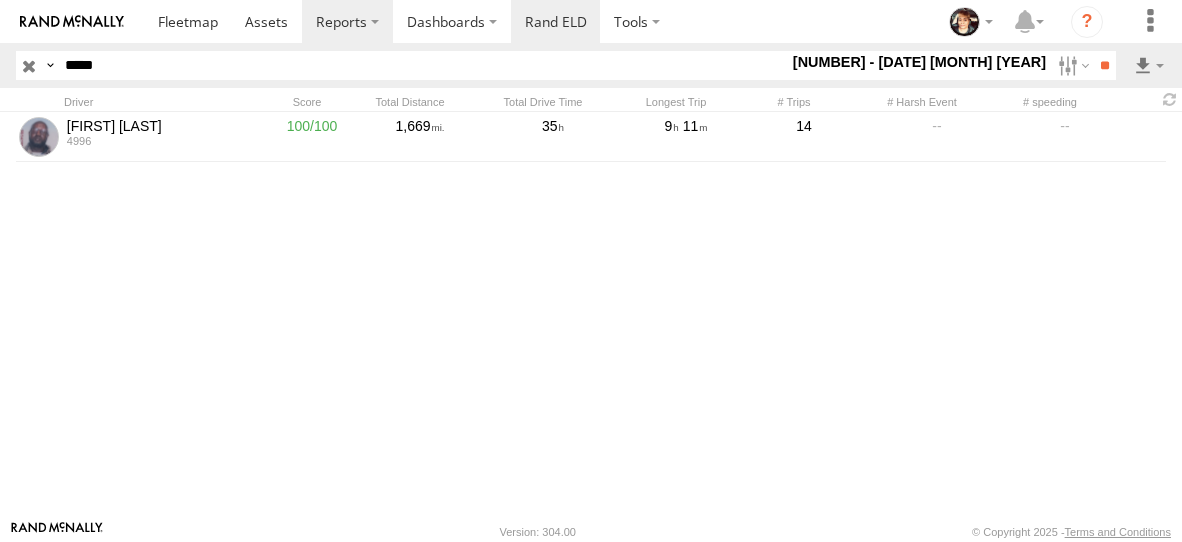scroll, scrollTop: 0, scrollLeft: 0, axis: both 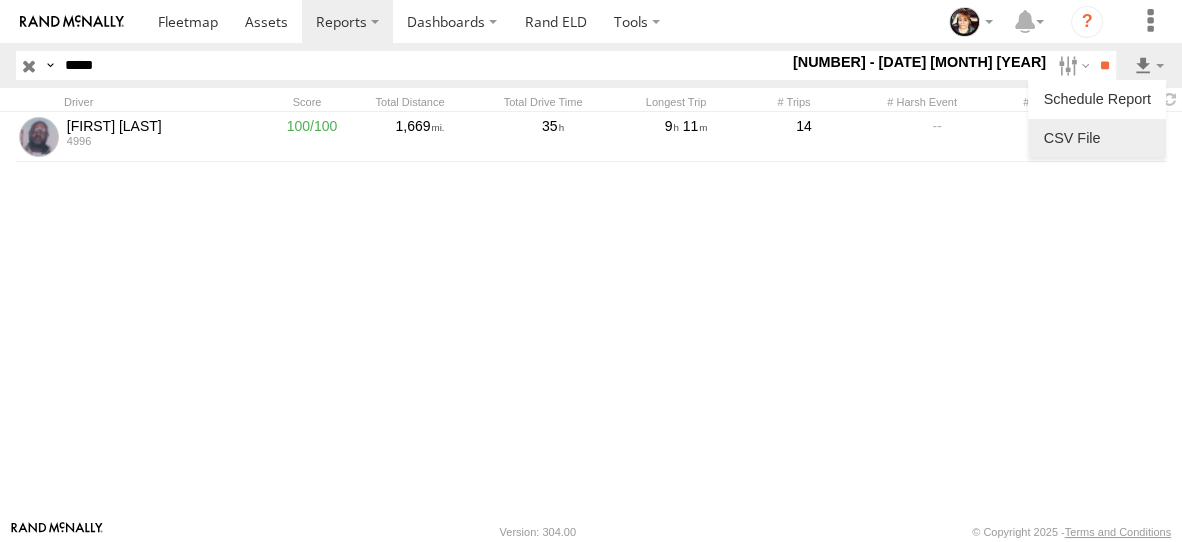 click at bounding box center (1097, 138) 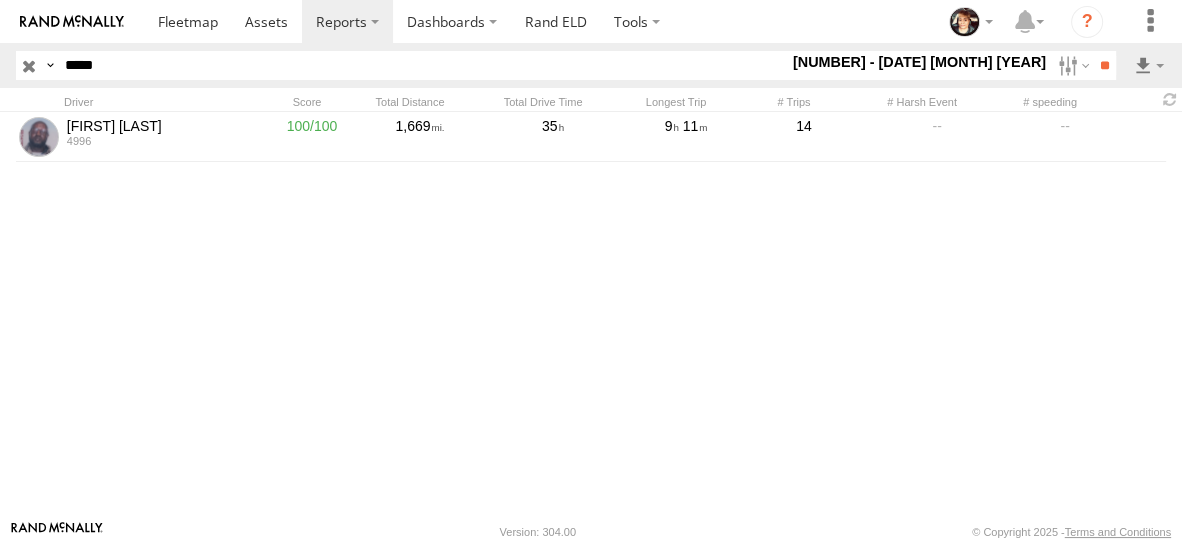 click at bounding box center (29, 65) 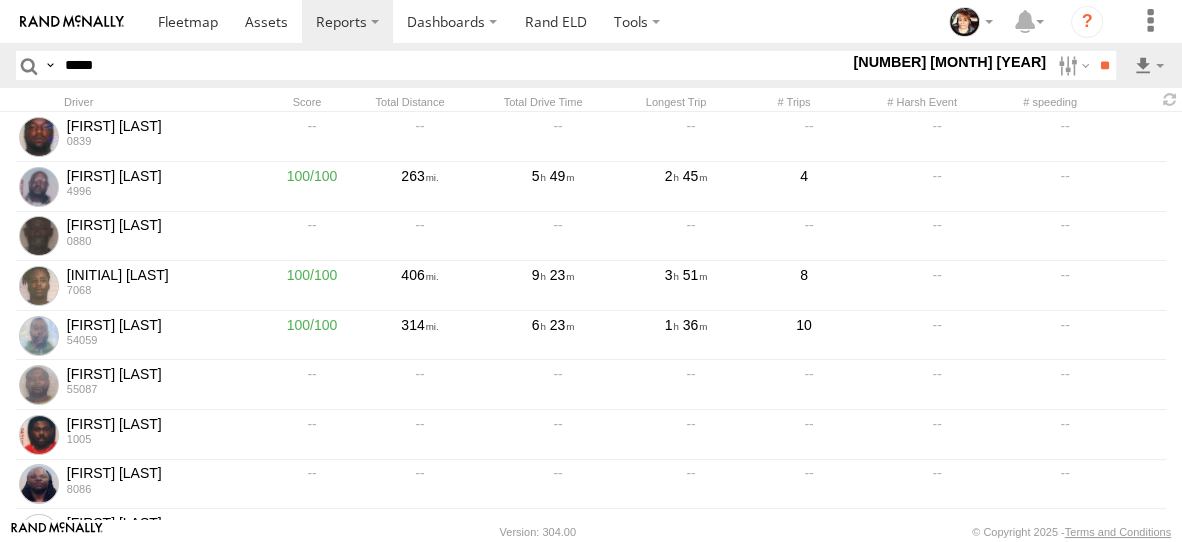 click on "[NUMBER] [MONTH] [YEAR]" at bounding box center (949, 62) 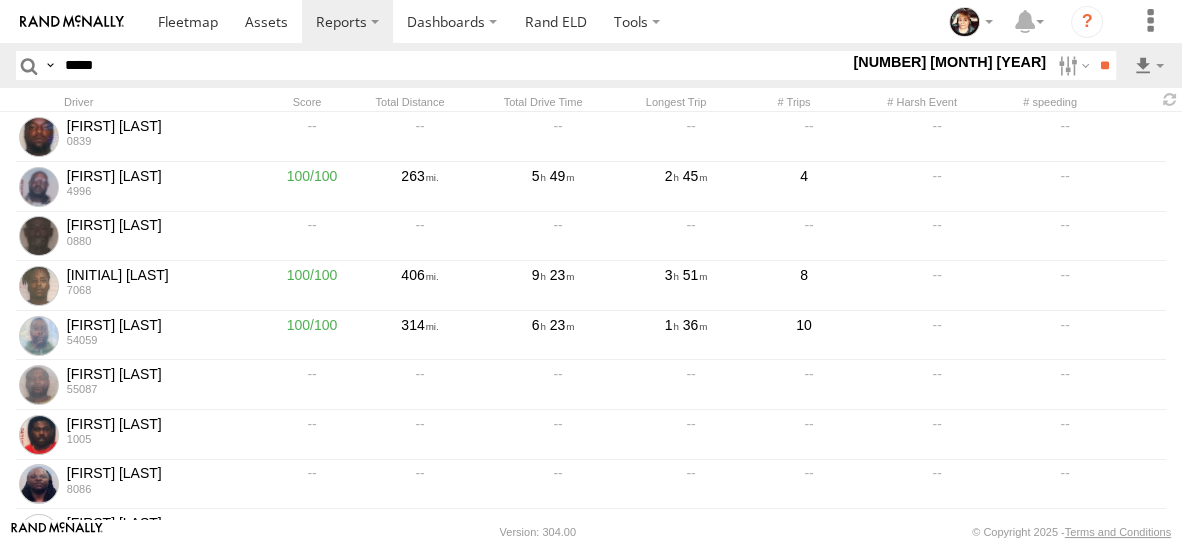 click at bounding box center [0, 0] 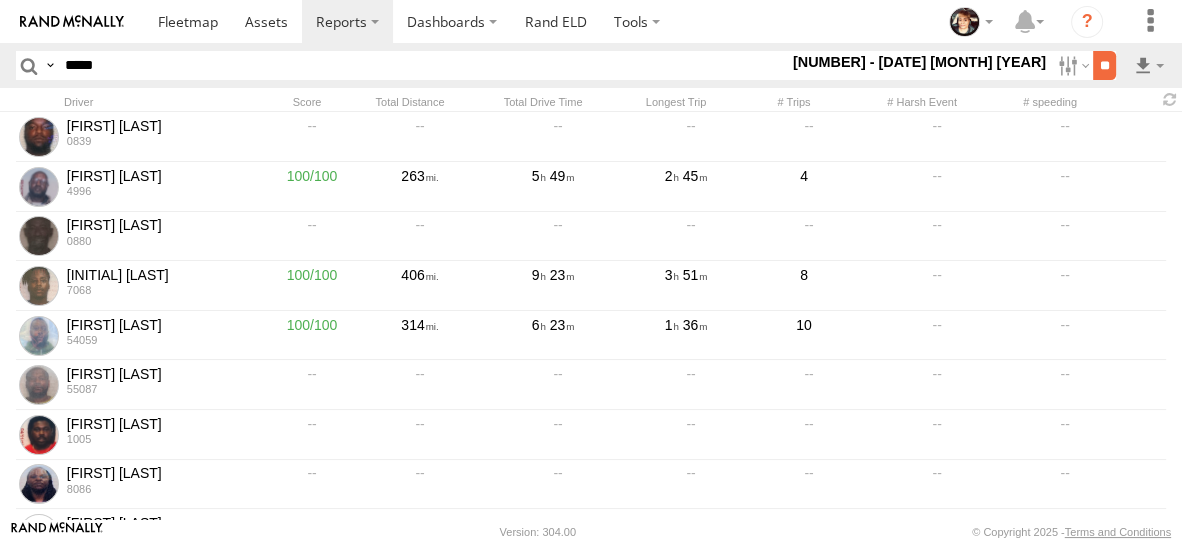 click on "**" at bounding box center [1104, 65] 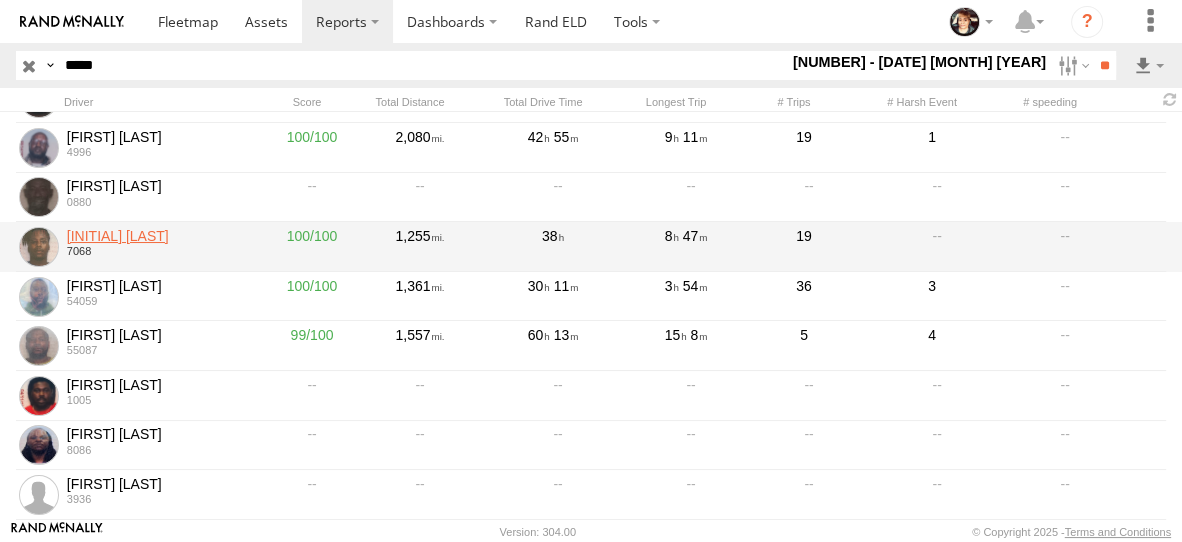 scroll, scrollTop: 51, scrollLeft: 0, axis: vertical 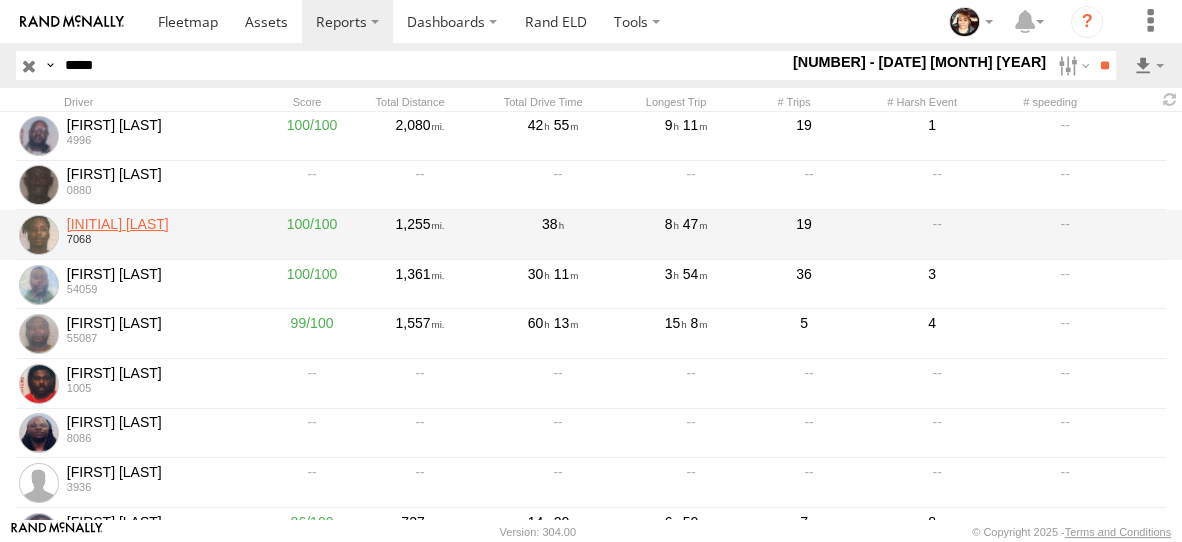 click on "[INITIAL] [LAST]" at bounding box center (159, 224) 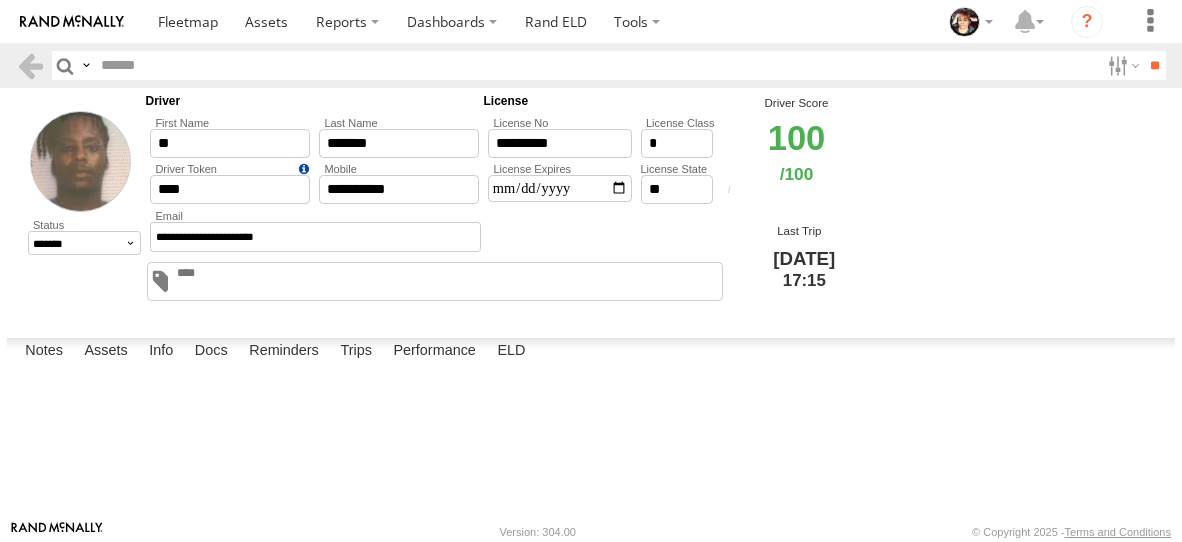 scroll, scrollTop: 0, scrollLeft: 0, axis: both 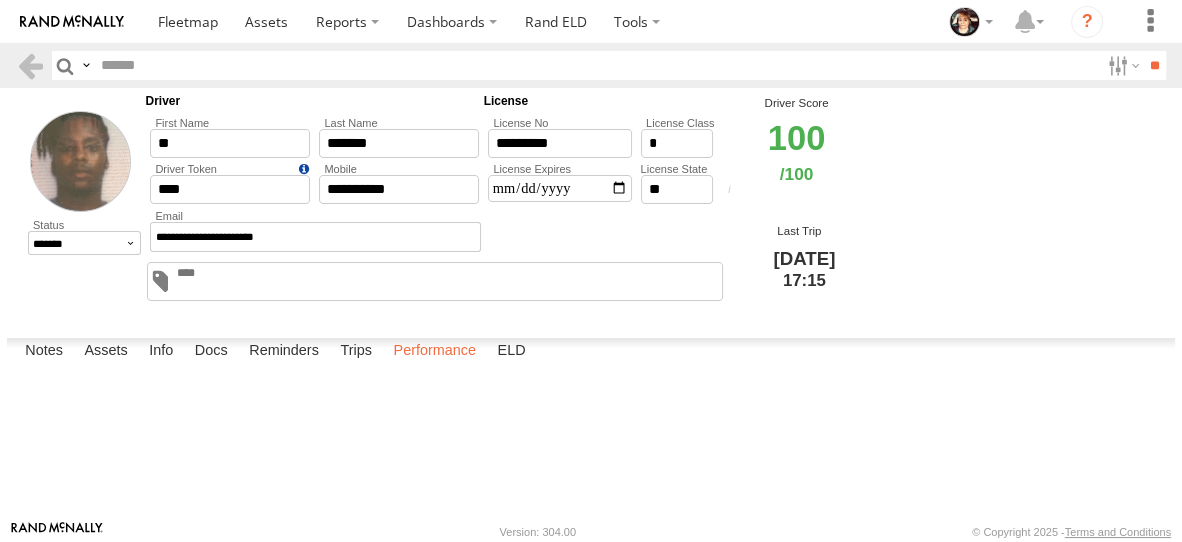 click on "Performance" at bounding box center (434, 352) 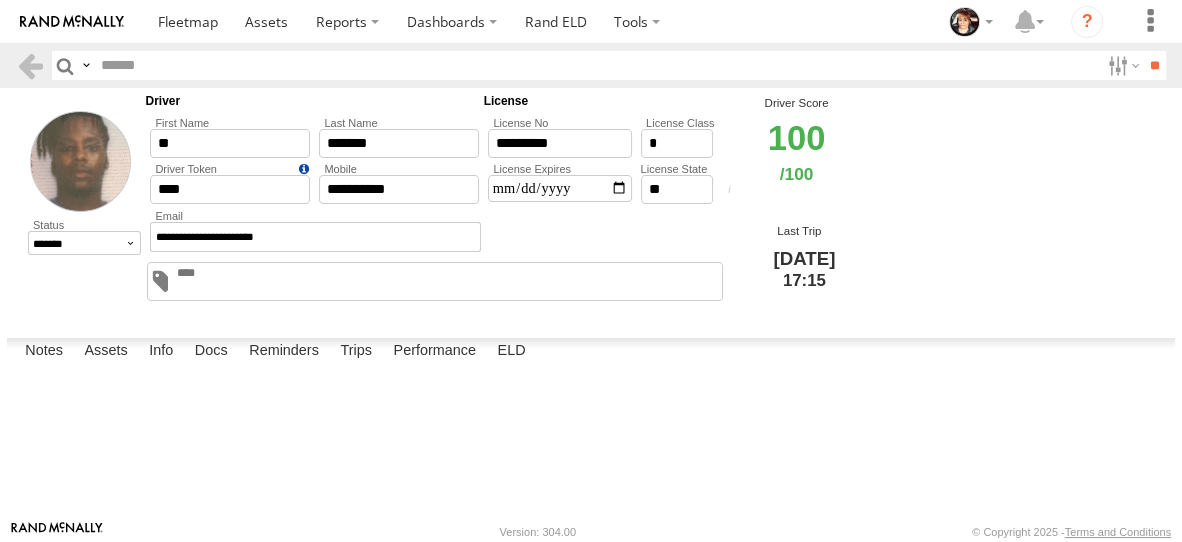 click at bounding box center [0, 0] 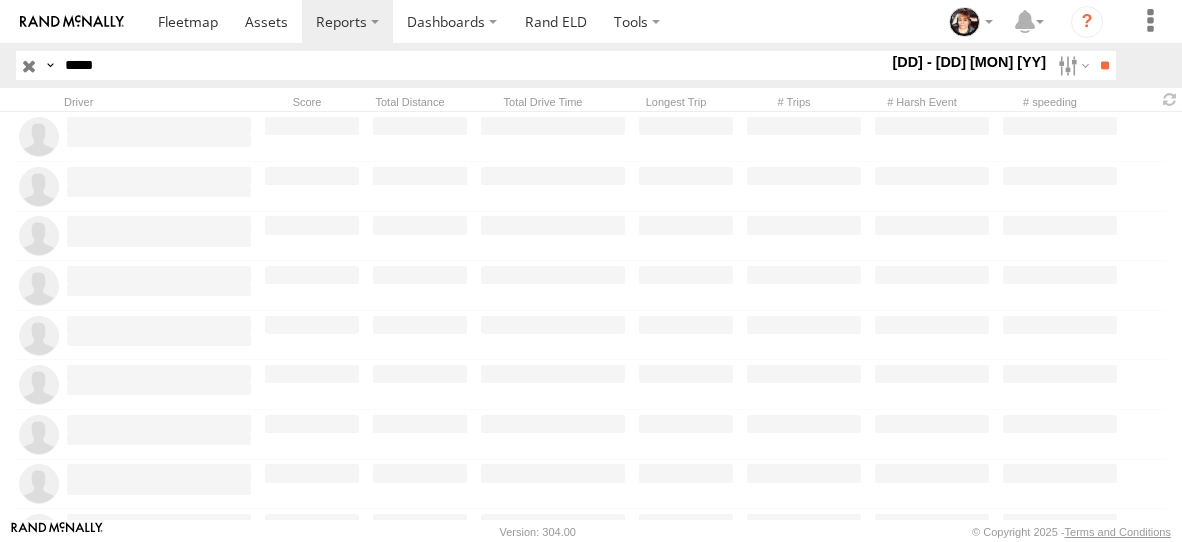 scroll, scrollTop: 0, scrollLeft: 0, axis: both 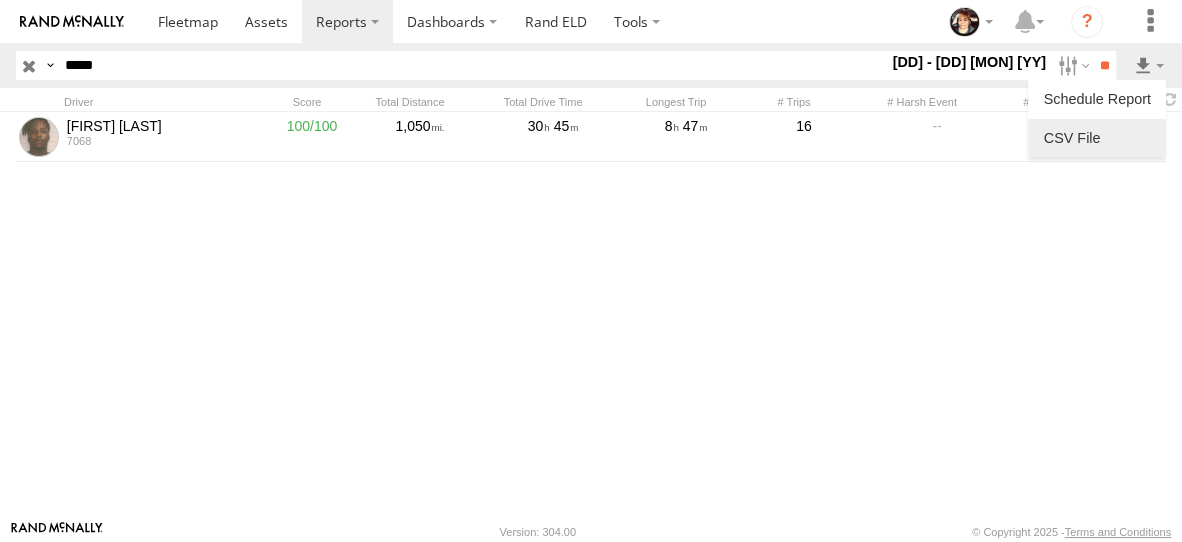 click at bounding box center (1097, 138) 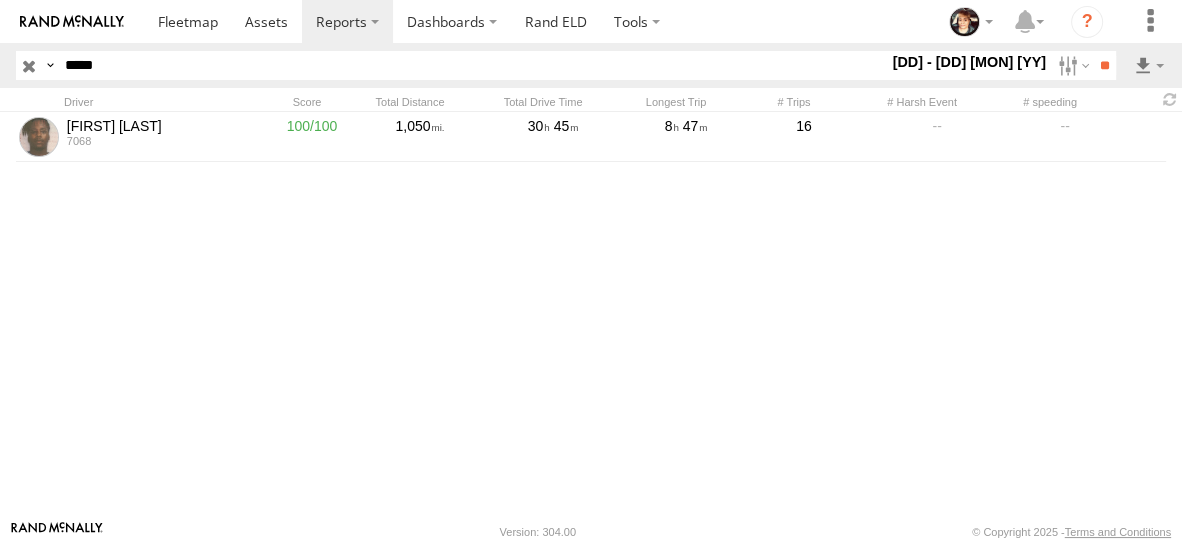 click at bounding box center (29, 65) 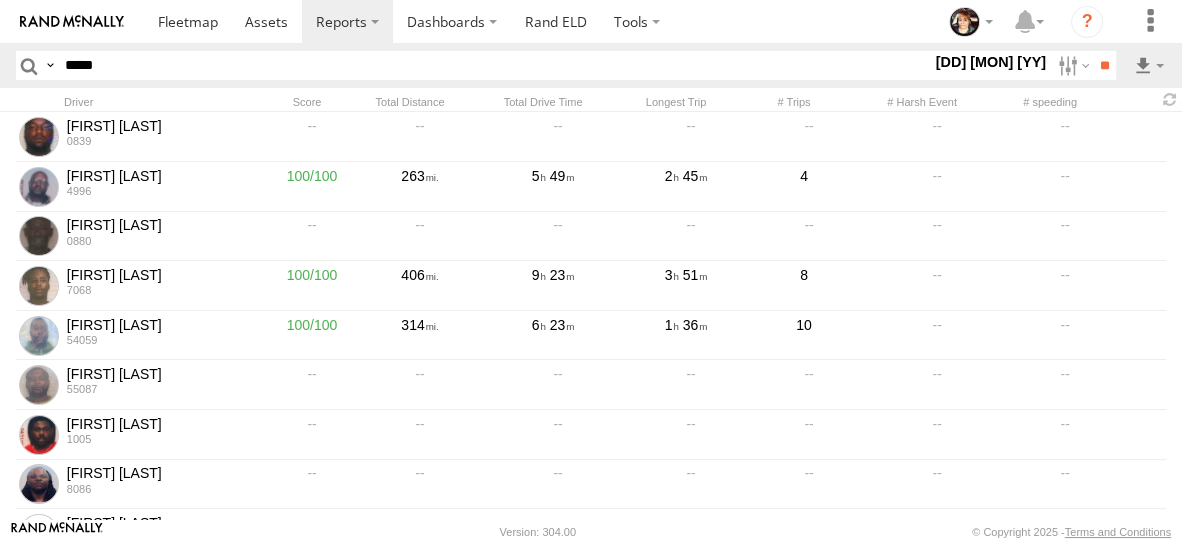 click on "[DD] [MON] [YY]" at bounding box center (990, 62) 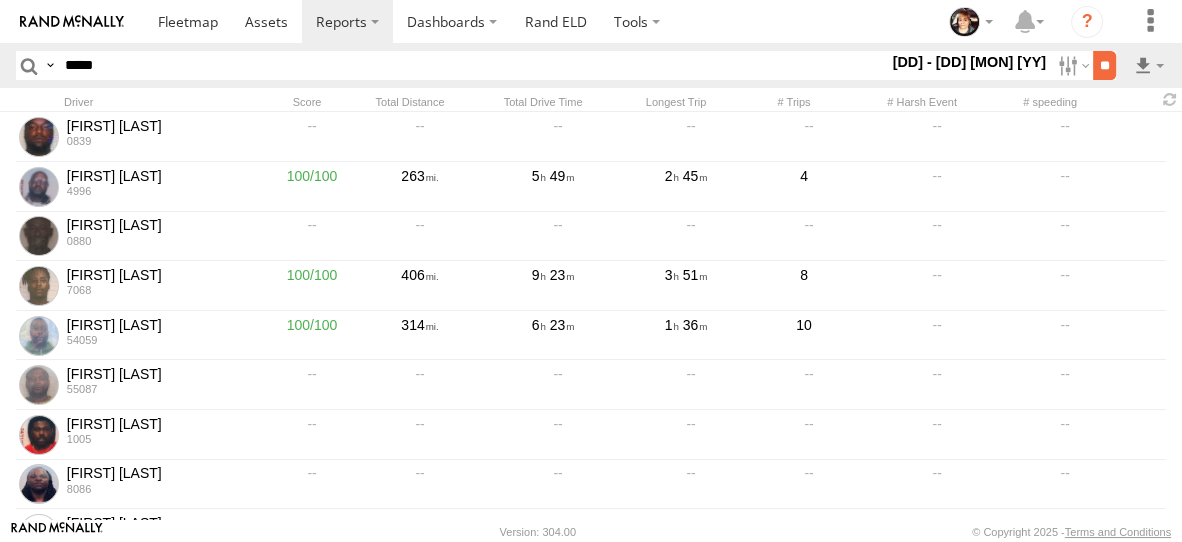 click on "**" at bounding box center [1104, 65] 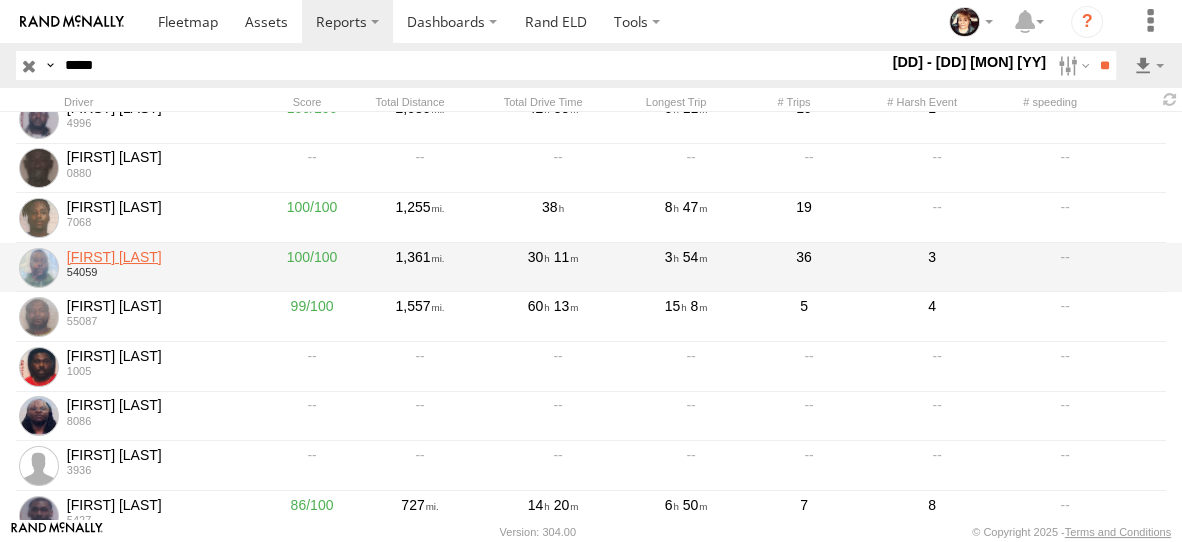 scroll, scrollTop: 77, scrollLeft: 0, axis: vertical 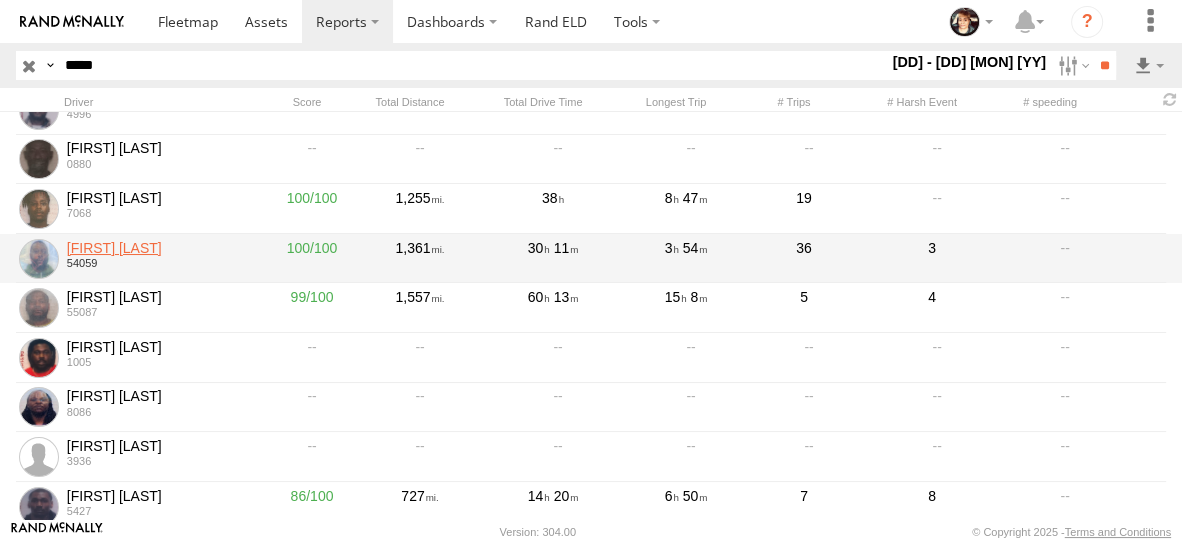 click on "[FIRST] [LAST]" at bounding box center (159, 248) 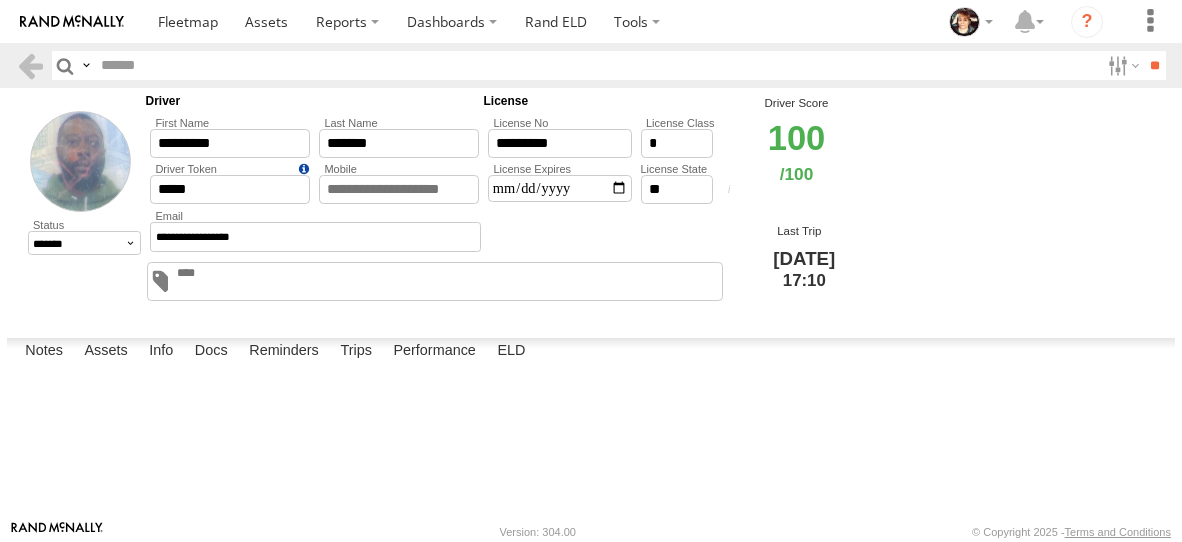 scroll, scrollTop: 0, scrollLeft: 0, axis: both 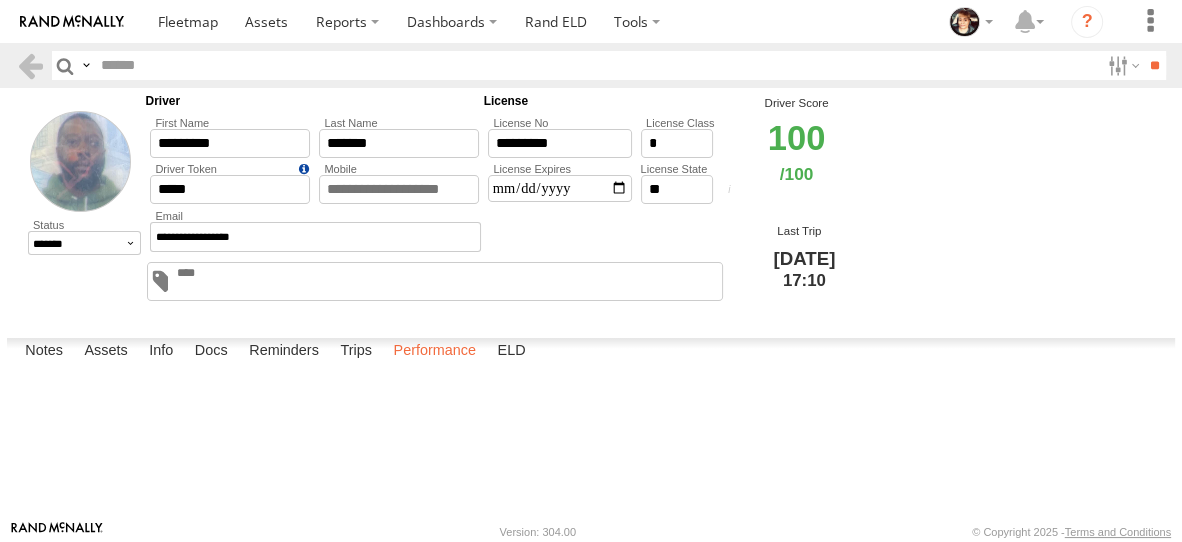 click on "Performance" at bounding box center [434, 352] 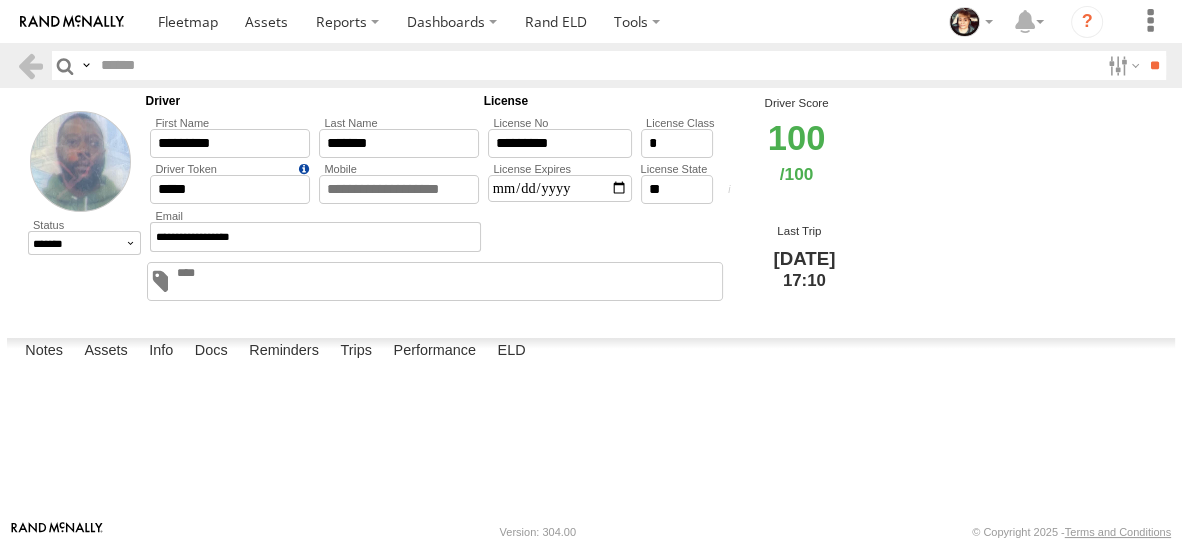 click at bounding box center (0, 0) 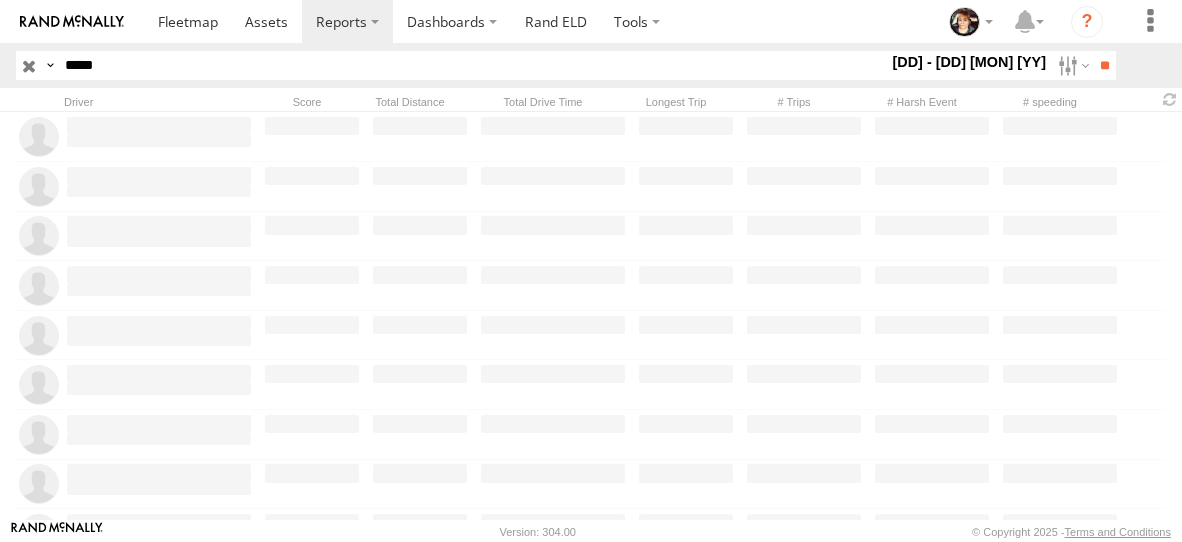 scroll, scrollTop: 0, scrollLeft: 0, axis: both 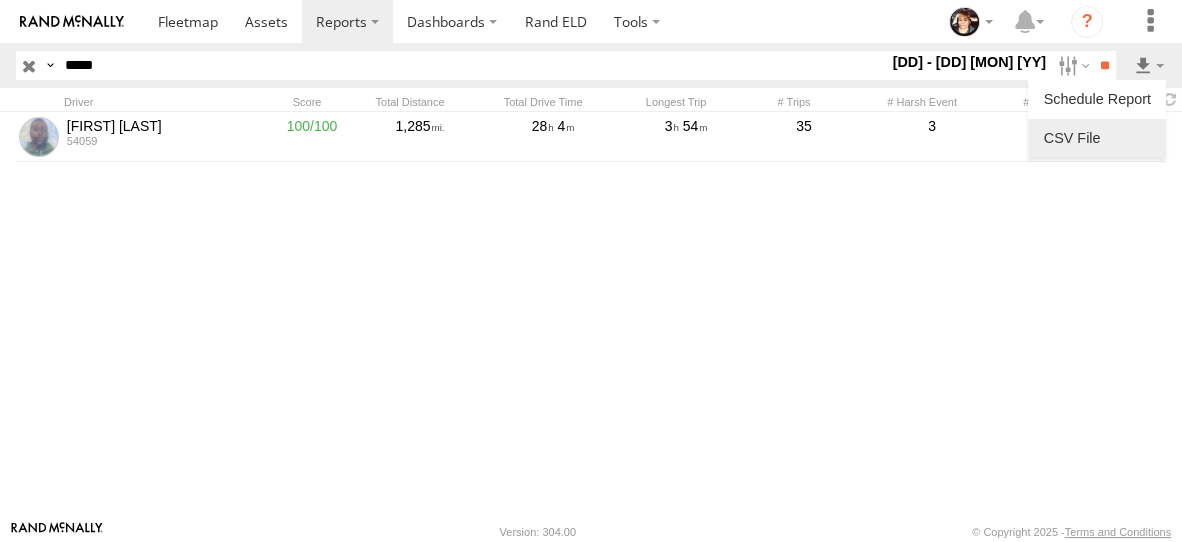 click at bounding box center [1097, 138] 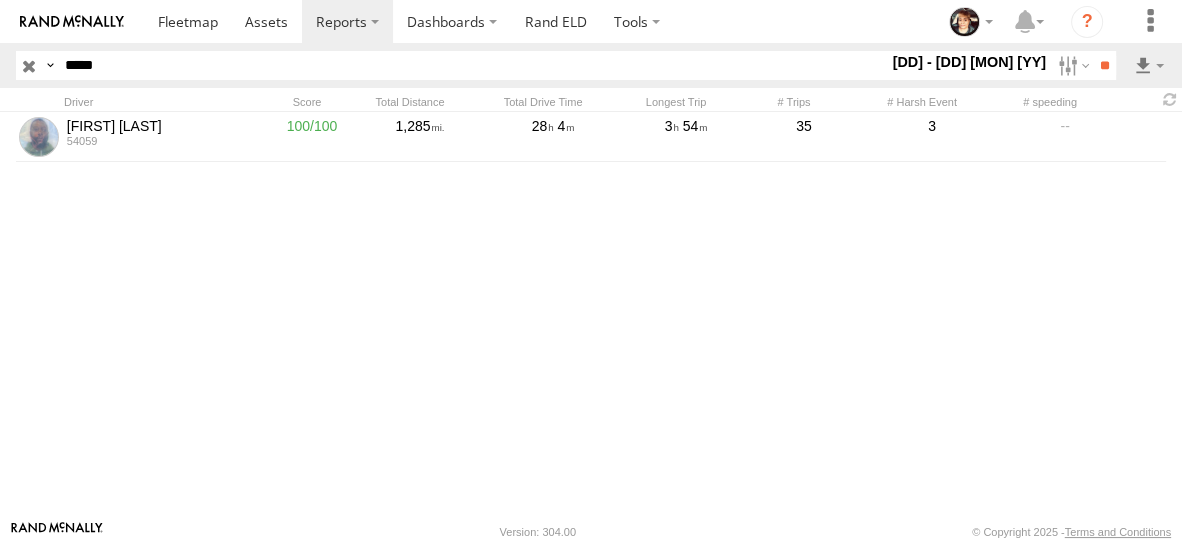 click at bounding box center [29, 65] 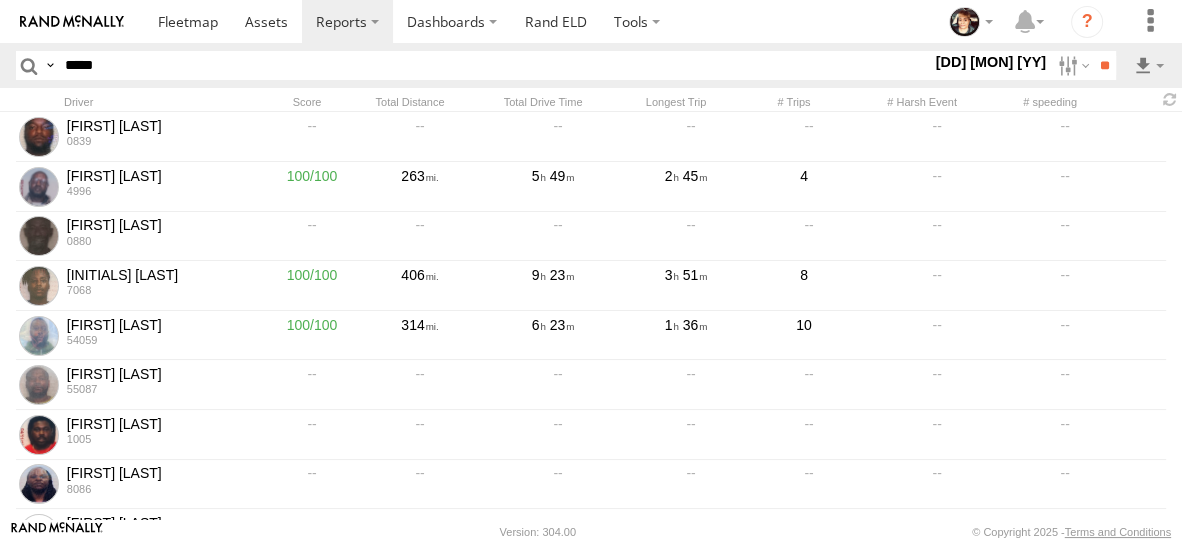 click on "[DD] [MON] [YY]" at bounding box center (990, 62) 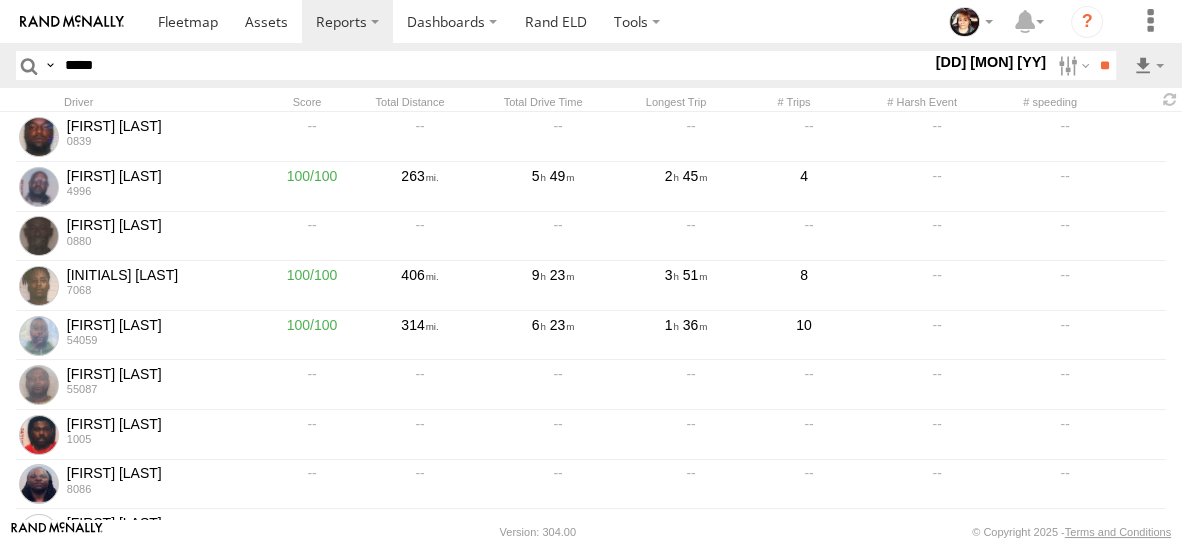 click at bounding box center [0, 0] 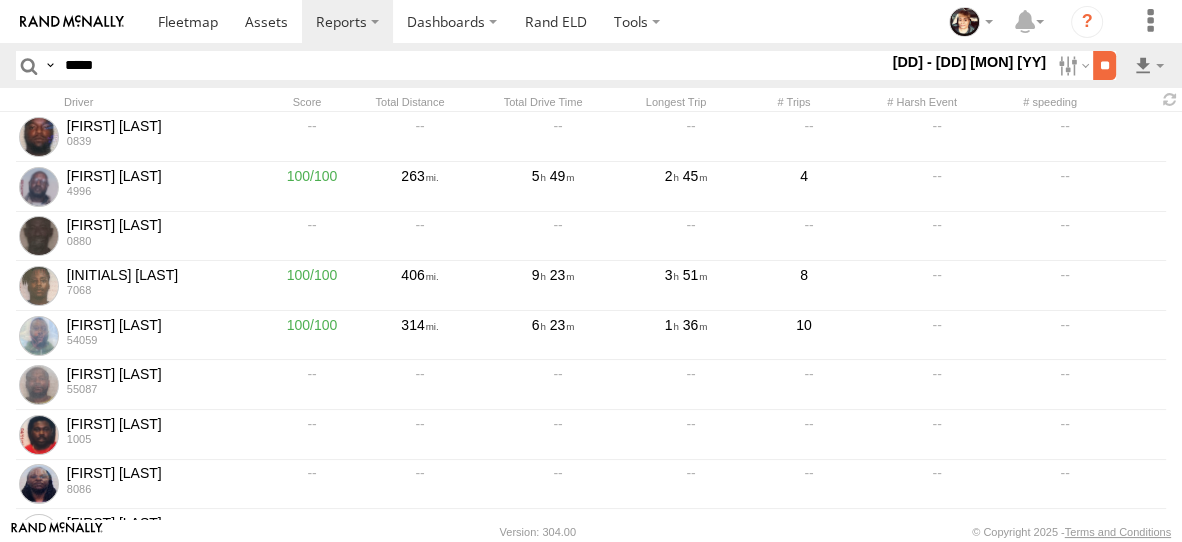 click on "**" at bounding box center [1104, 65] 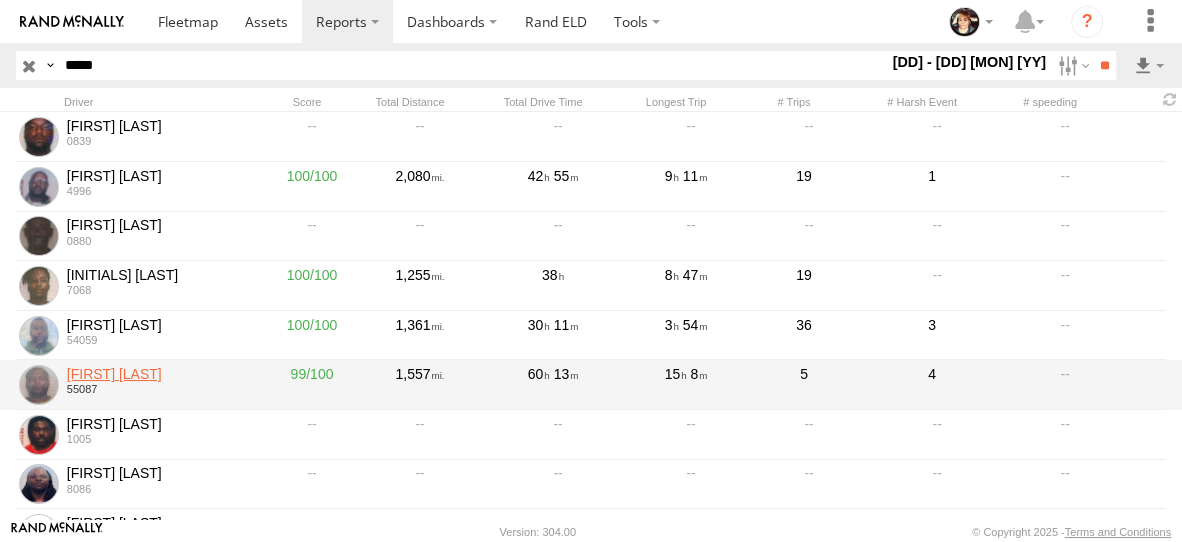 click on "[FIRST] [LAST]" at bounding box center (159, 374) 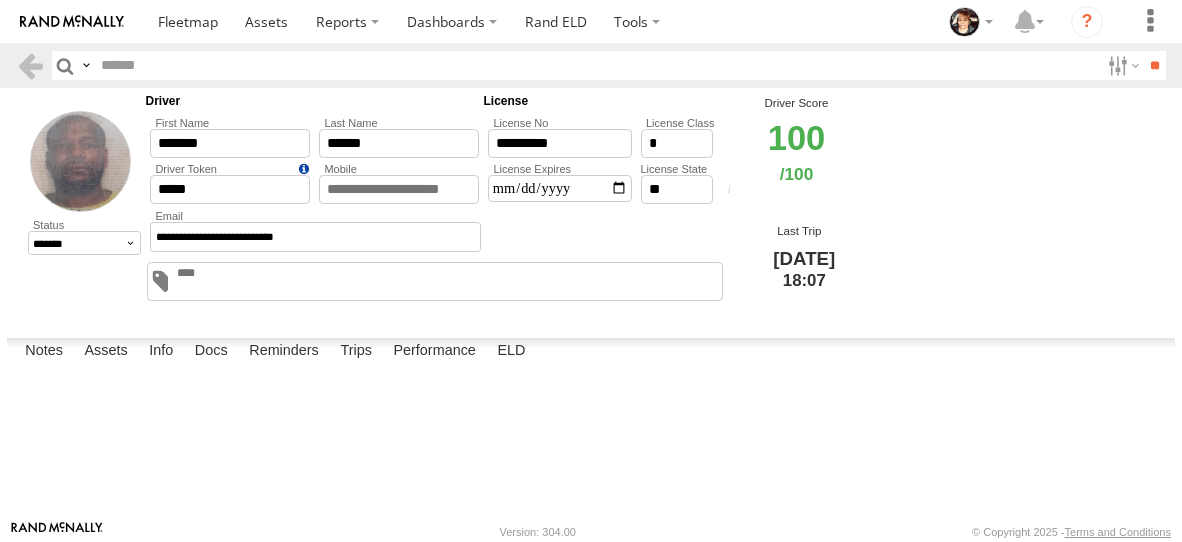 scroll, scrollTop: 0, scrollLeft: 0, axis: both 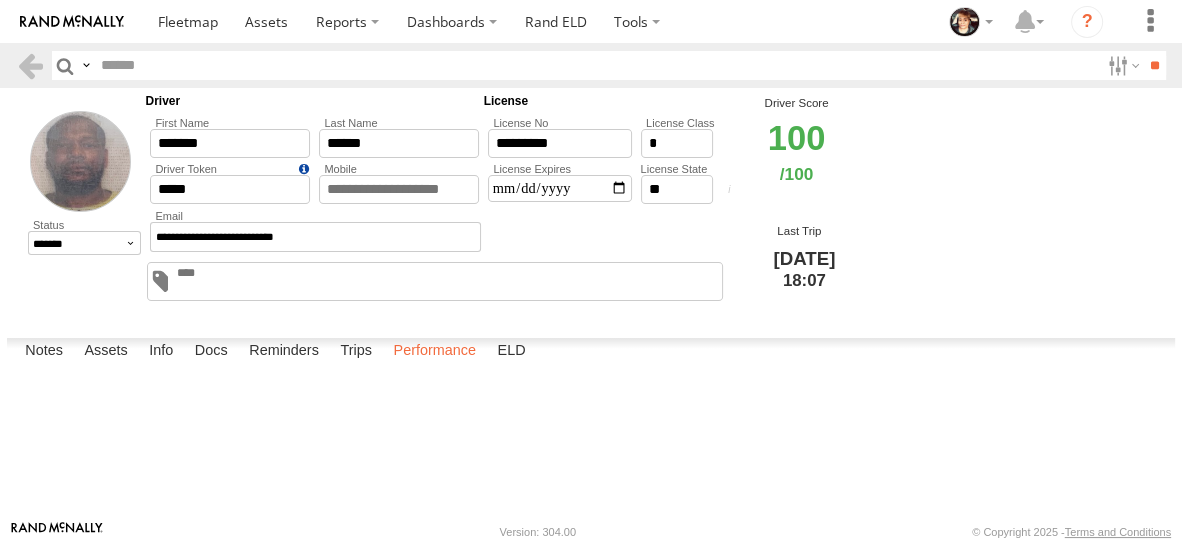 click on "Performance" at bounding box center (434, 352) 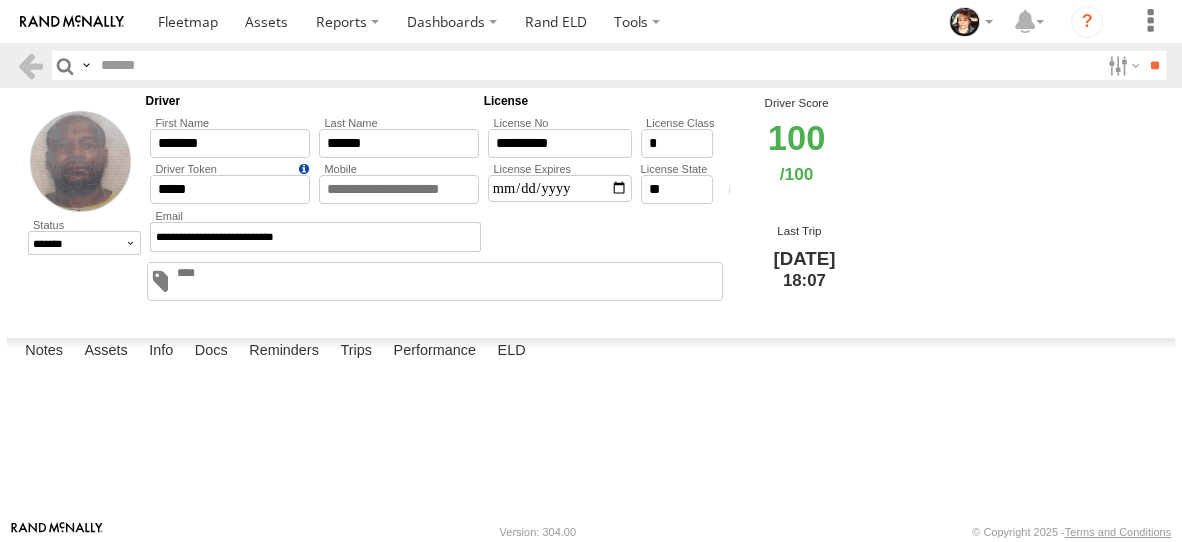 click at bounding box center [0, 0] 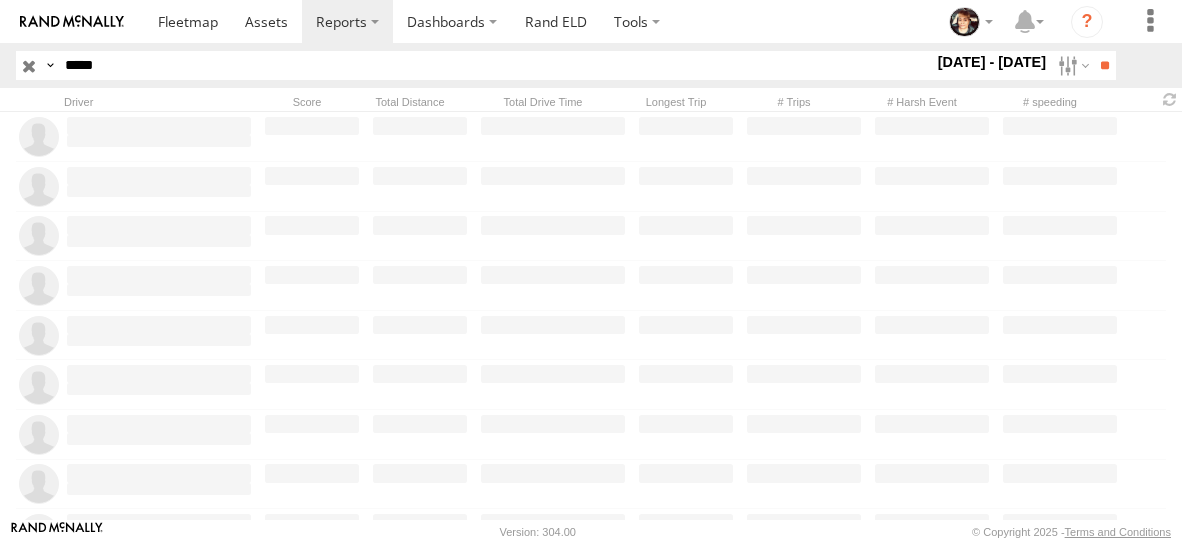 scroll, scrollTop: 0, scrollLeft: 0, axis: both 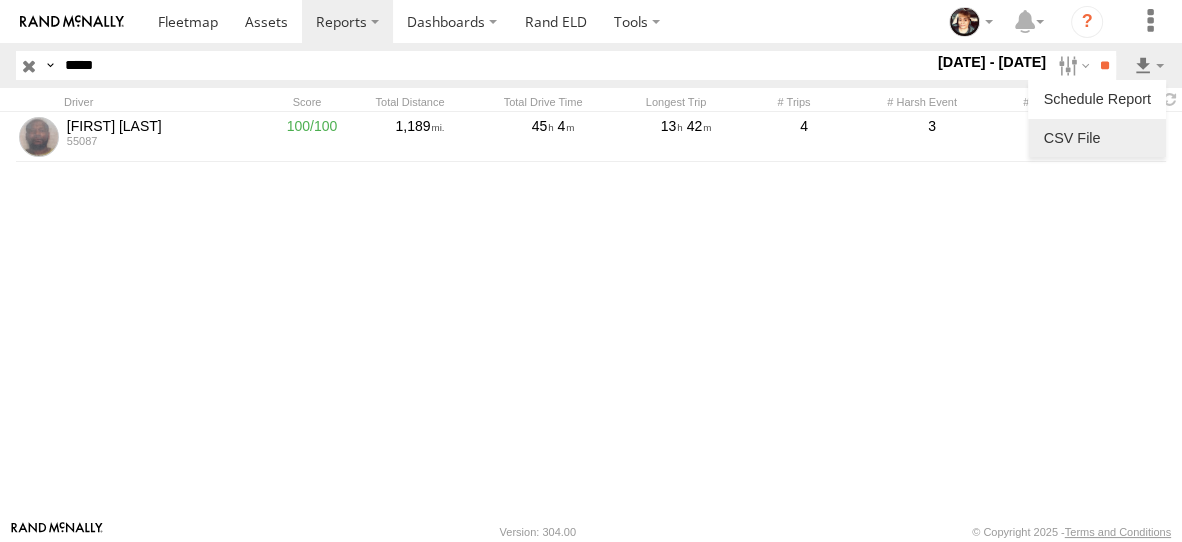 click at bounding box center [1097, 138] 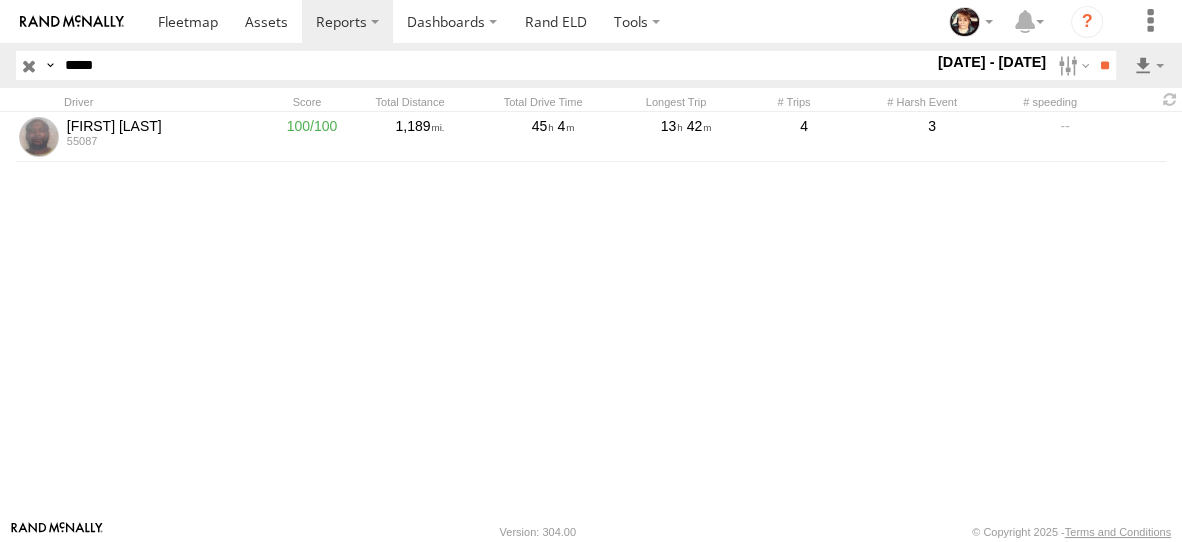 click at bounding box center [29, 65] 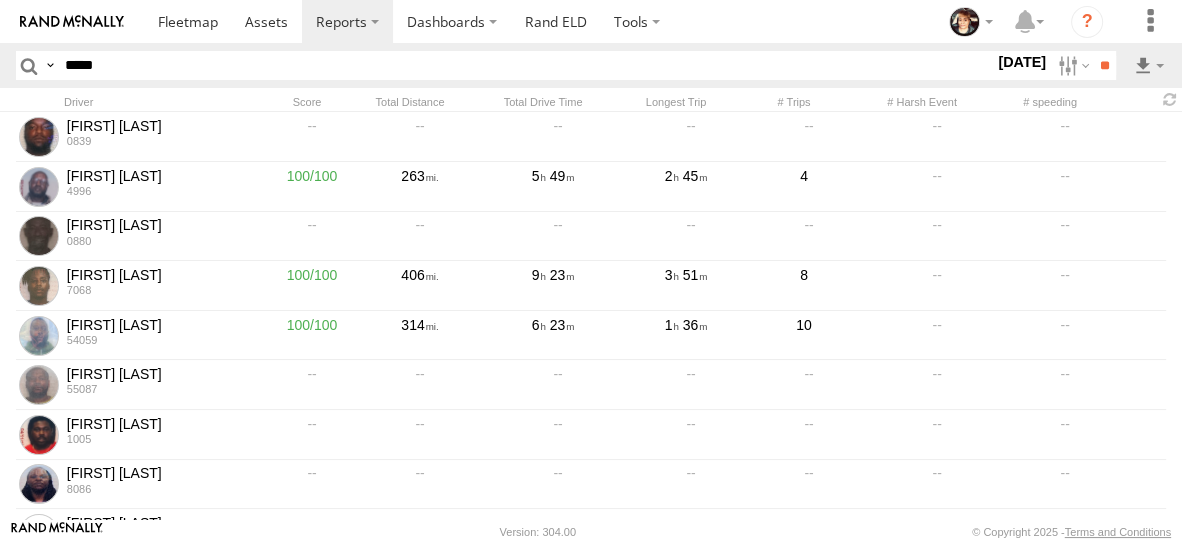 click on "1 Aug 25" at bounding box center (1022, 62) 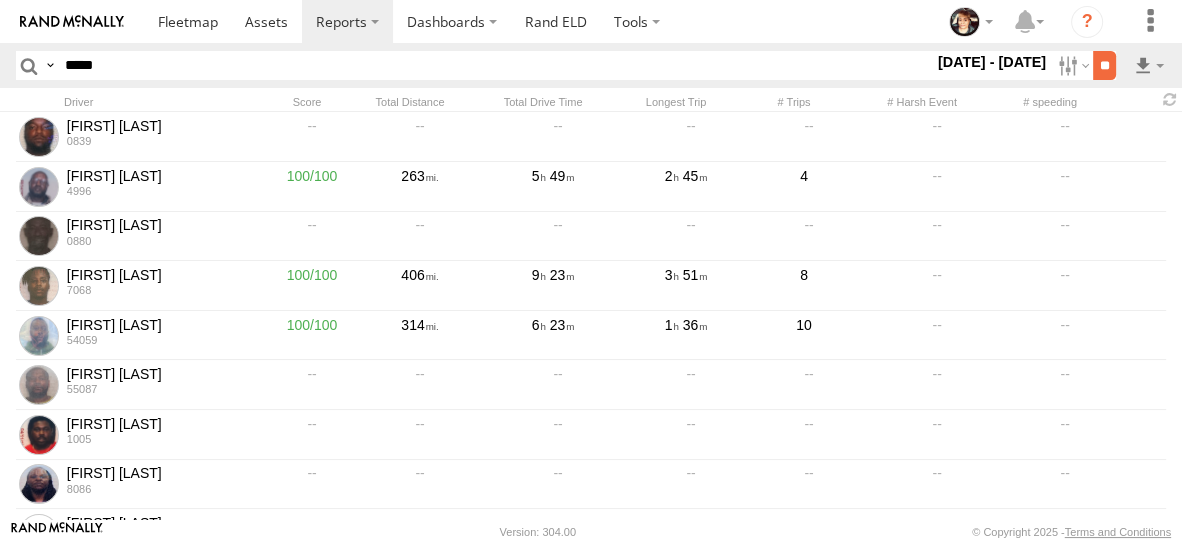 click on "**" at bounding box center (1104, 65) 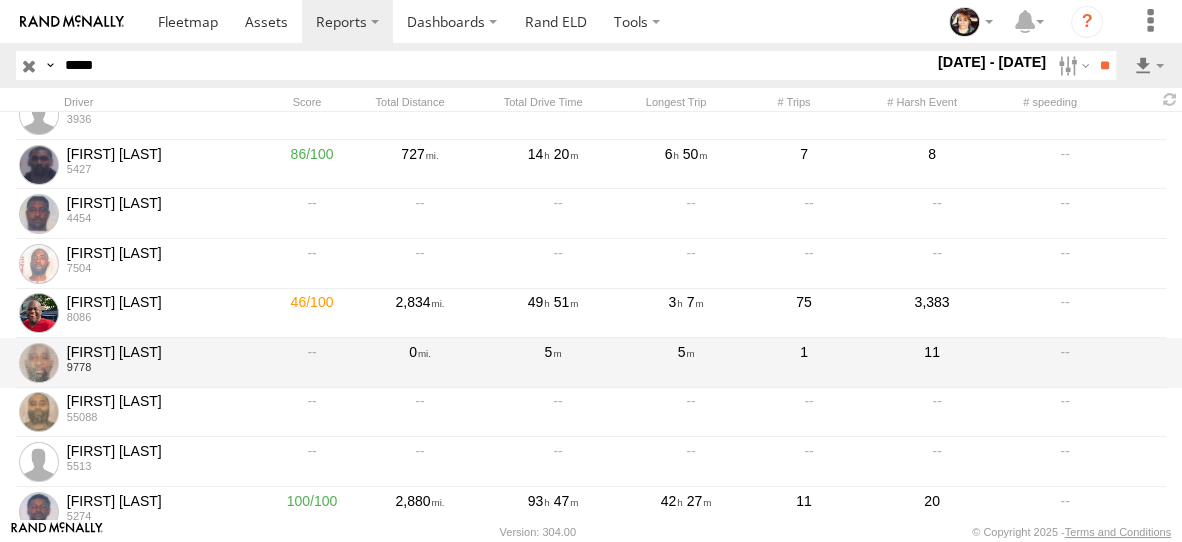 scroll, scrollTop: 430, scrollLeft: 0, axis: vertical 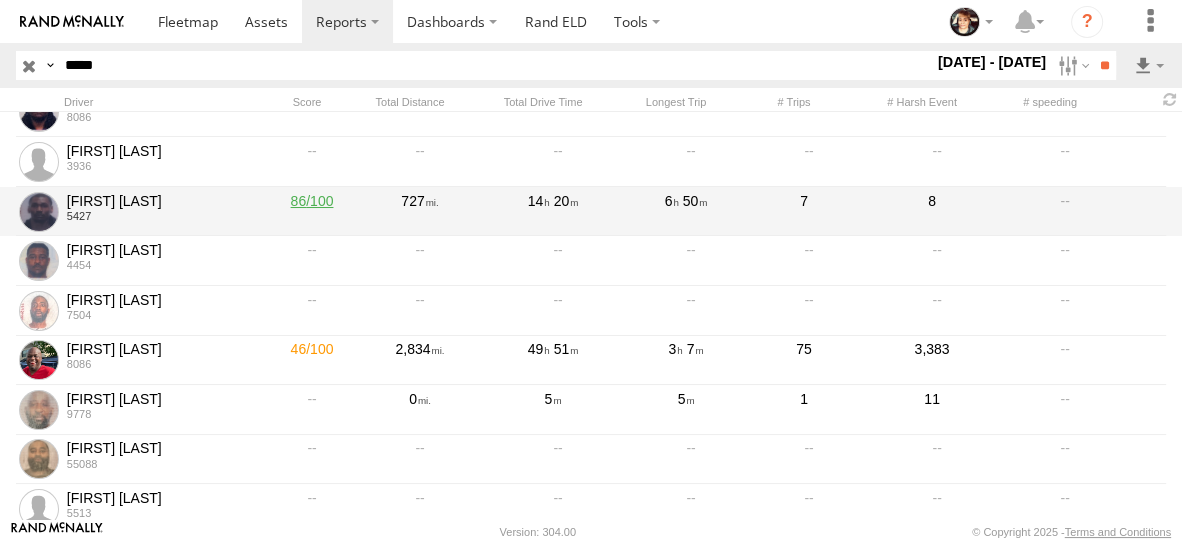 click on "86" at bounding box center (312, 212) 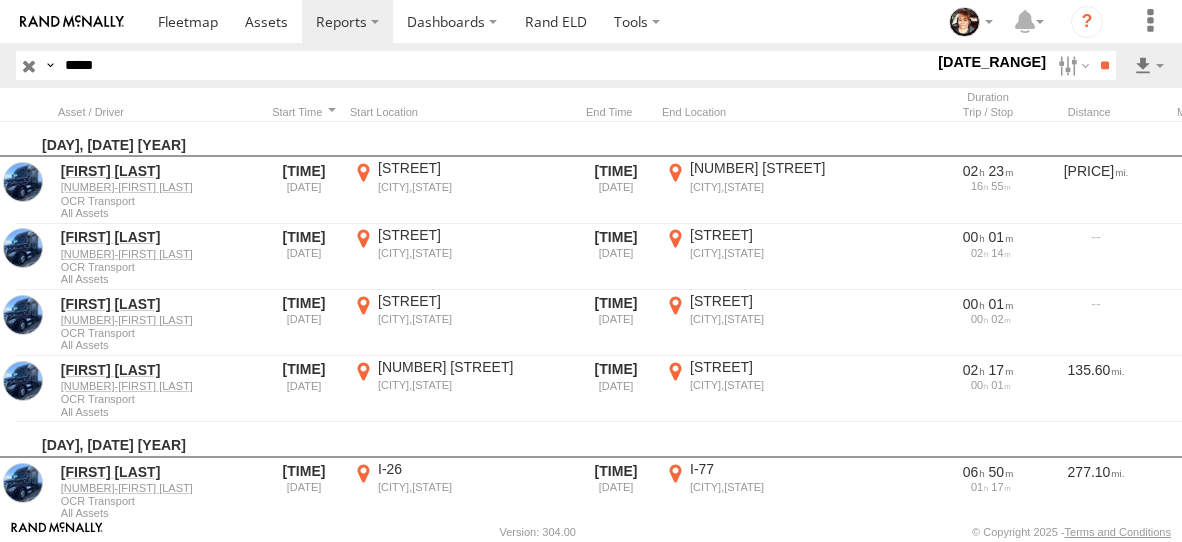scroll, scrollTop: 0, scrollLeft: 0, axis: both 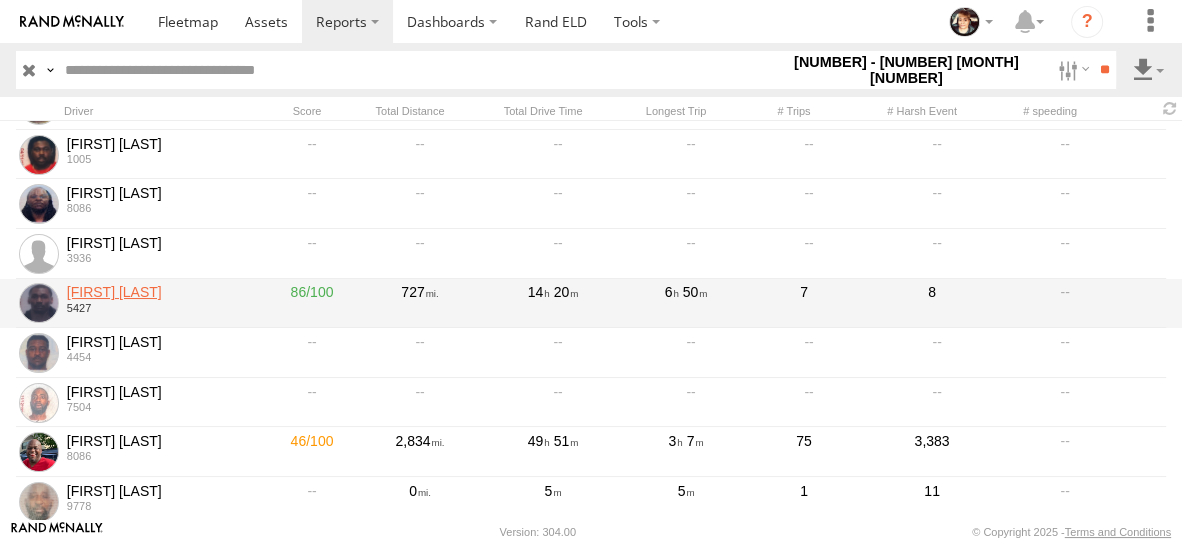 click on "Kevin Duncan" at bounding box center (159, 292) 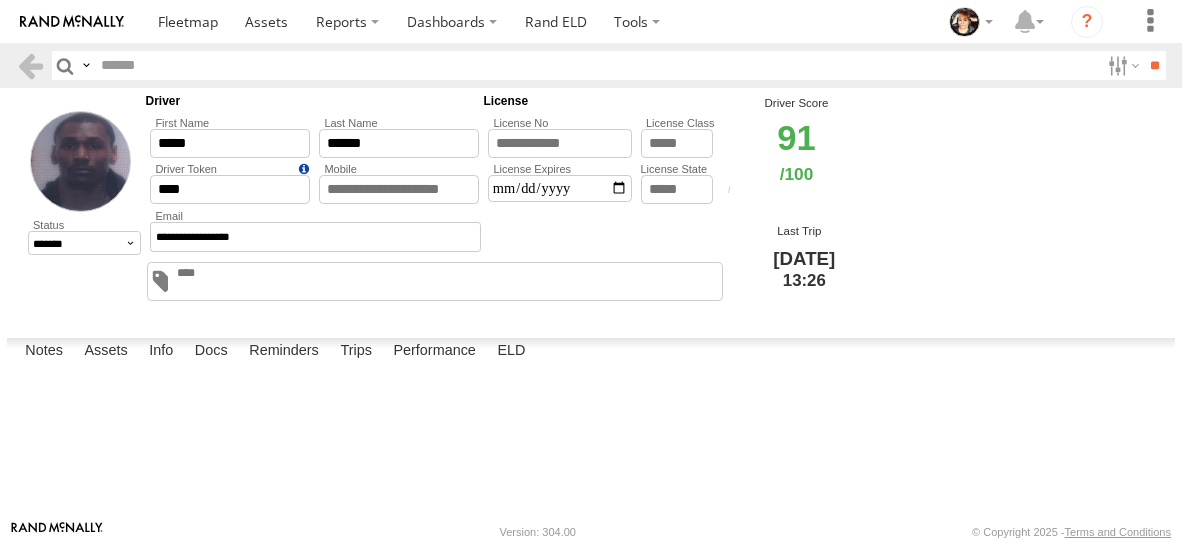 scroll, scrollTop: 0, scrollLeft: 0, axis: both 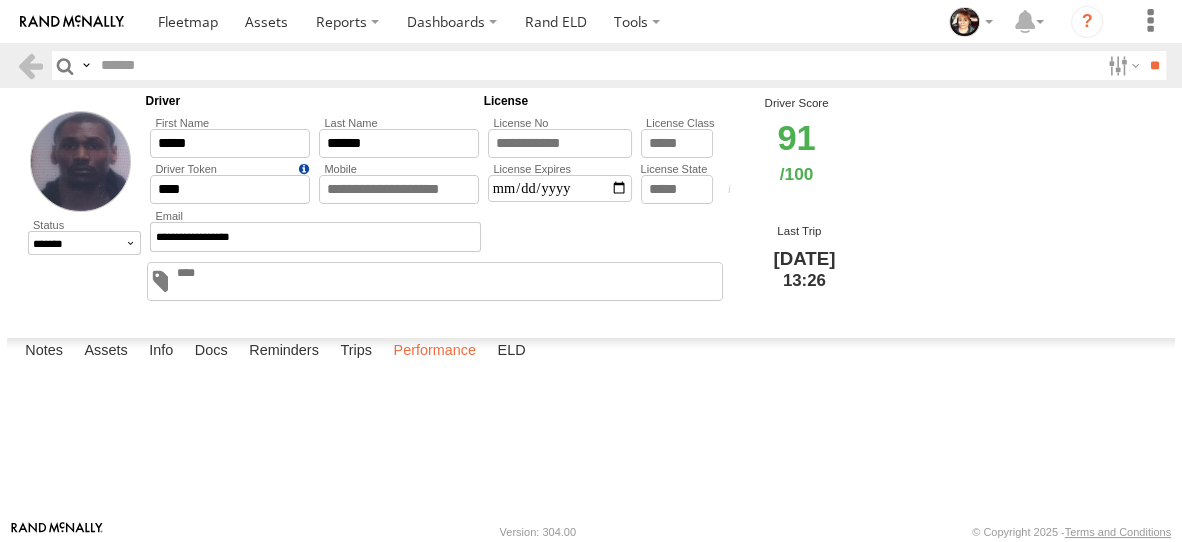 click on "Performance" at bounding box center (434, 352) 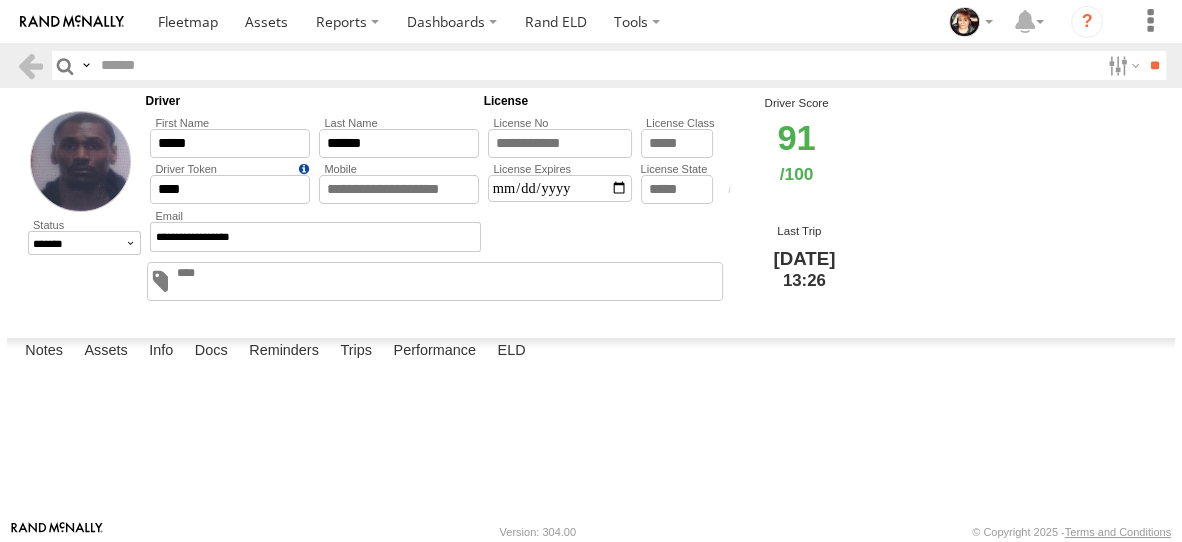 click at bounding box center (0, 0) 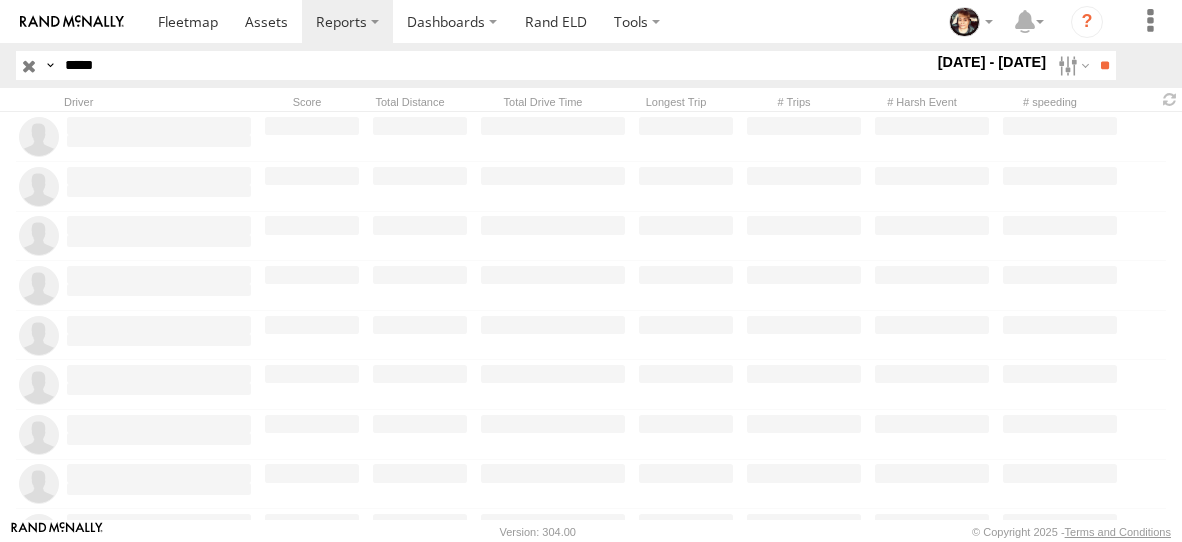 scroll, scrollTop: 0, scrollLeft: 0, axis: both 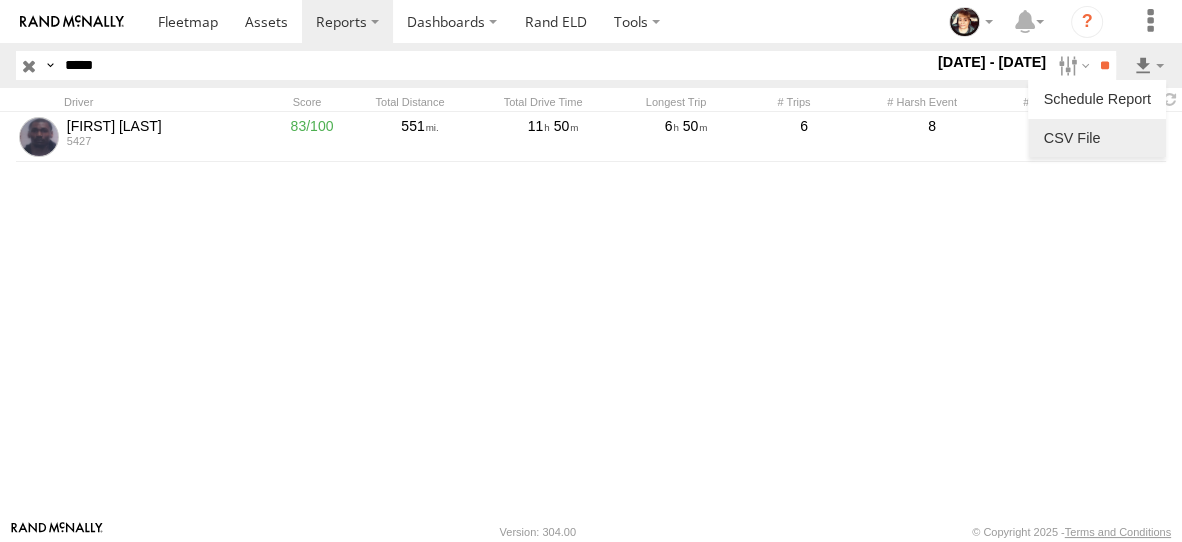 click at bounding box center (1097, 138) 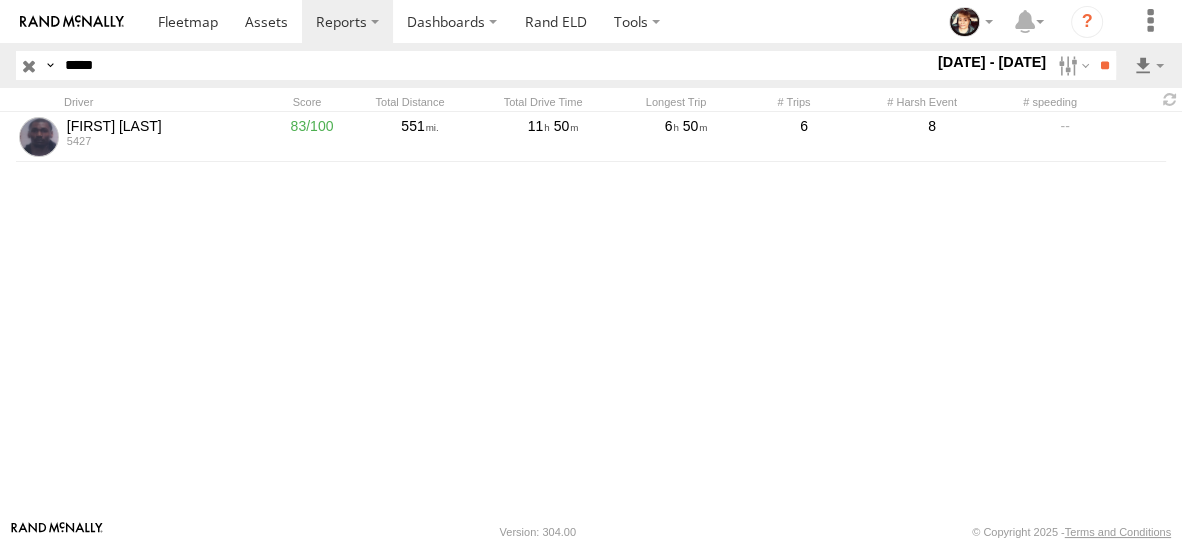 click at bounding box center (29, 65) 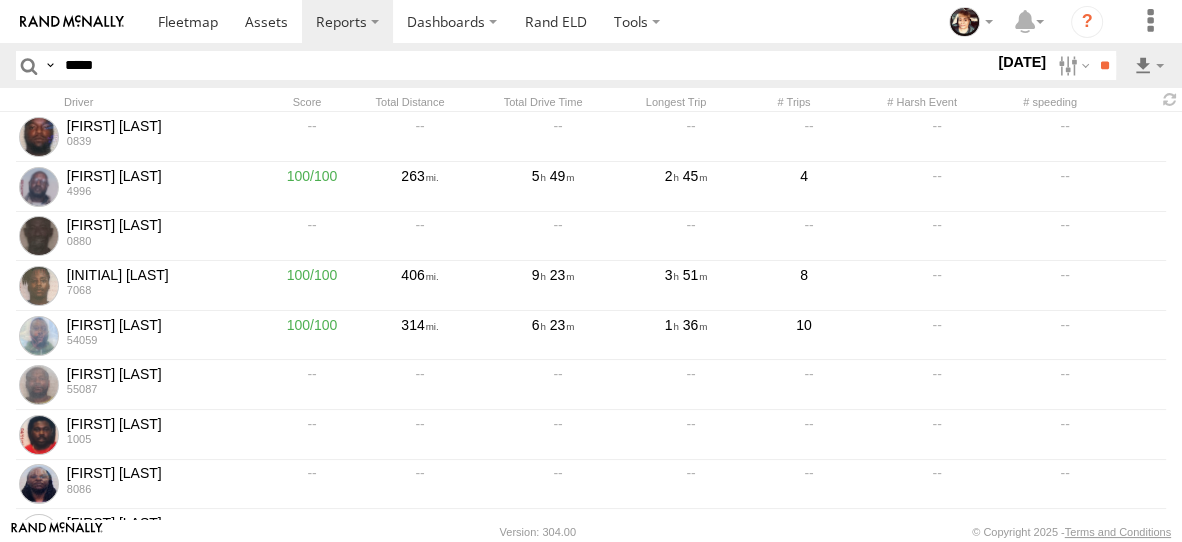 click on "[DATE]" at bounding box center [1022, 62] 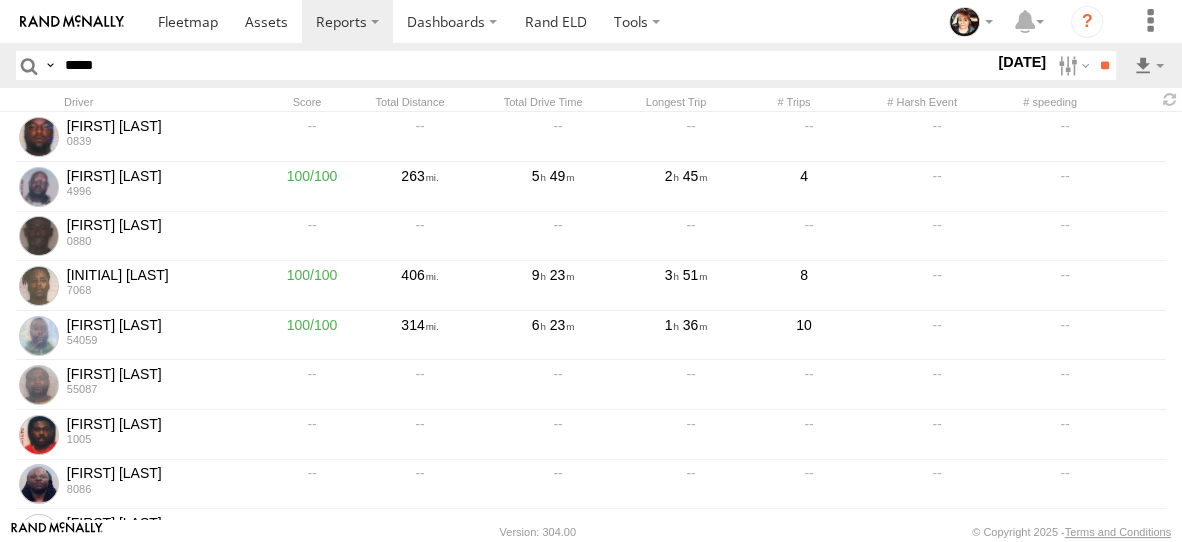 click at bounding box center (0, 0) 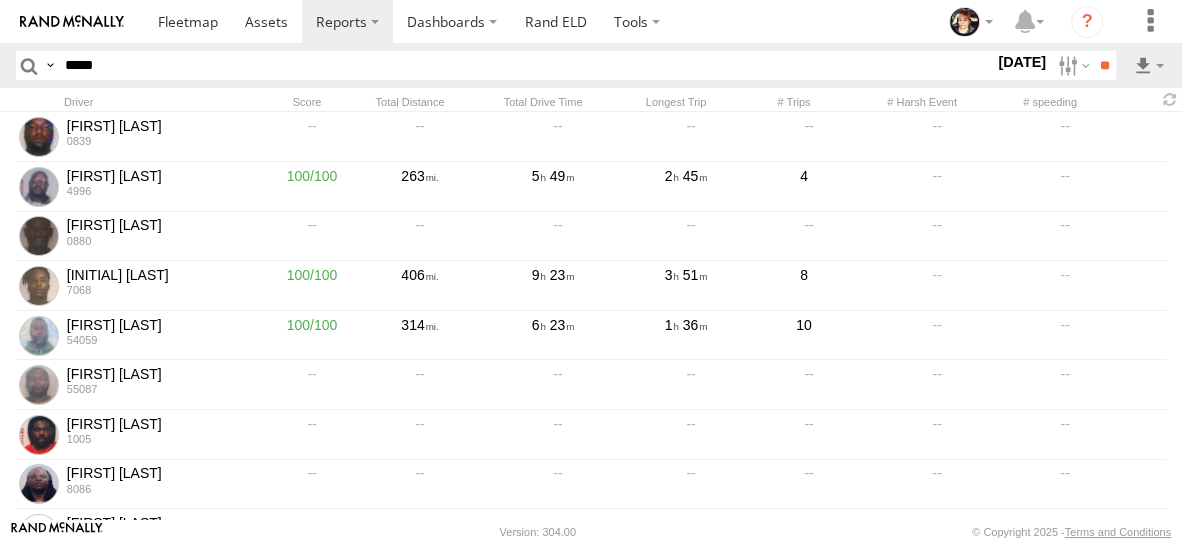 click at bounding box center [0, 0] 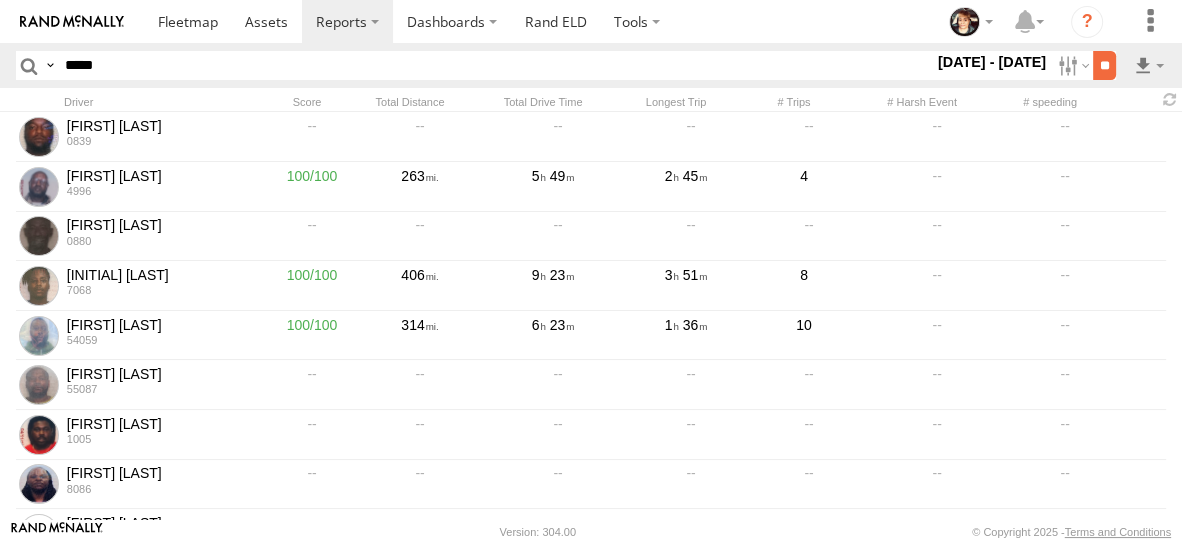 click on "**" at bounding box center [1104, 65] 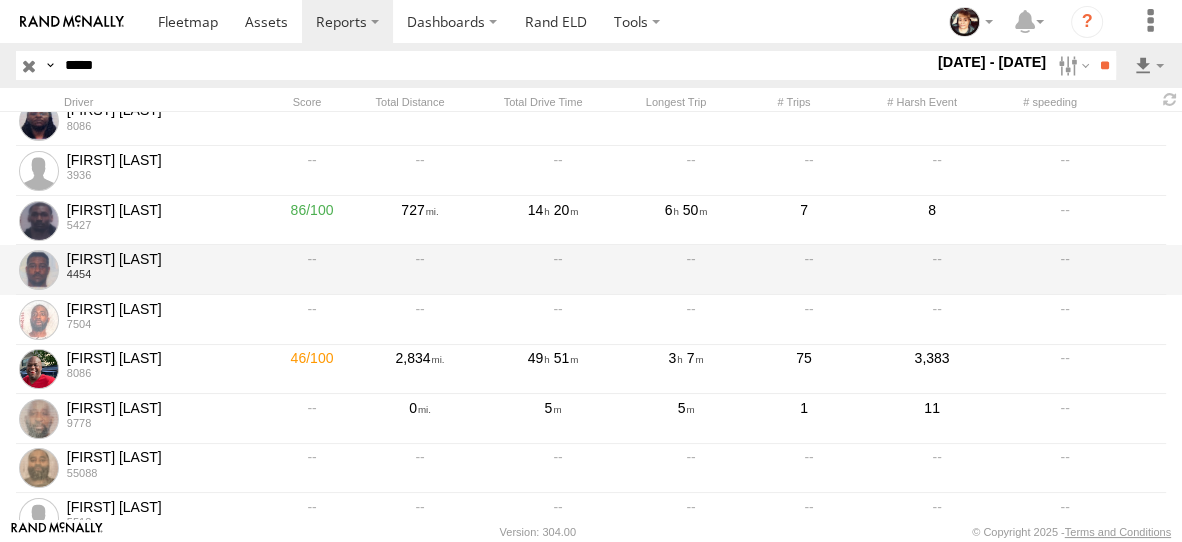 scroll, scrollTop: 385, scrollLeft: 0, axis: vertical 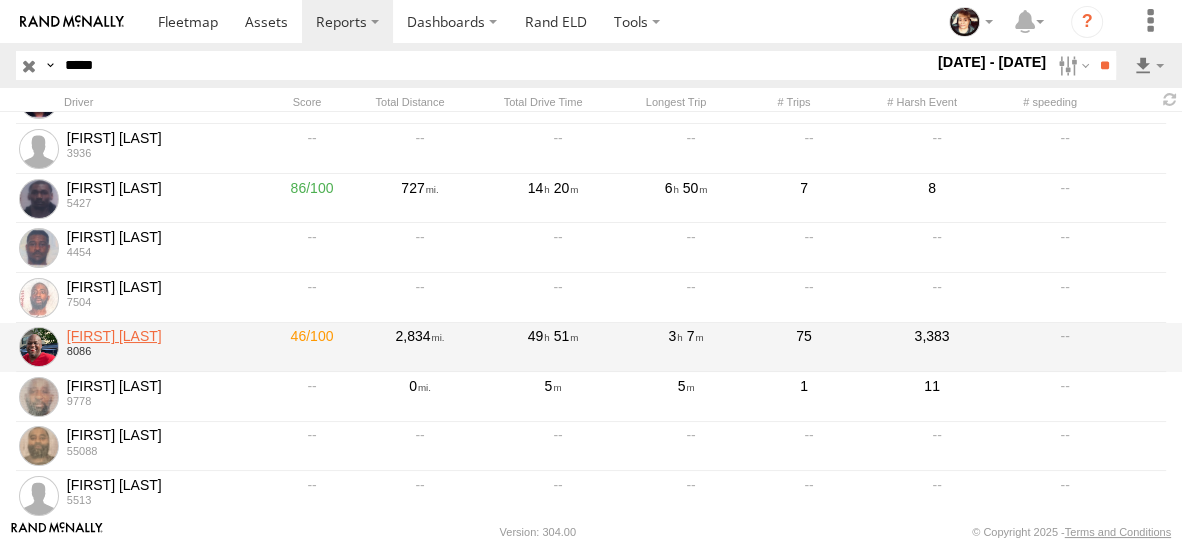 click on "[FIRST] [LAST]" at bounding box center [159, 336] 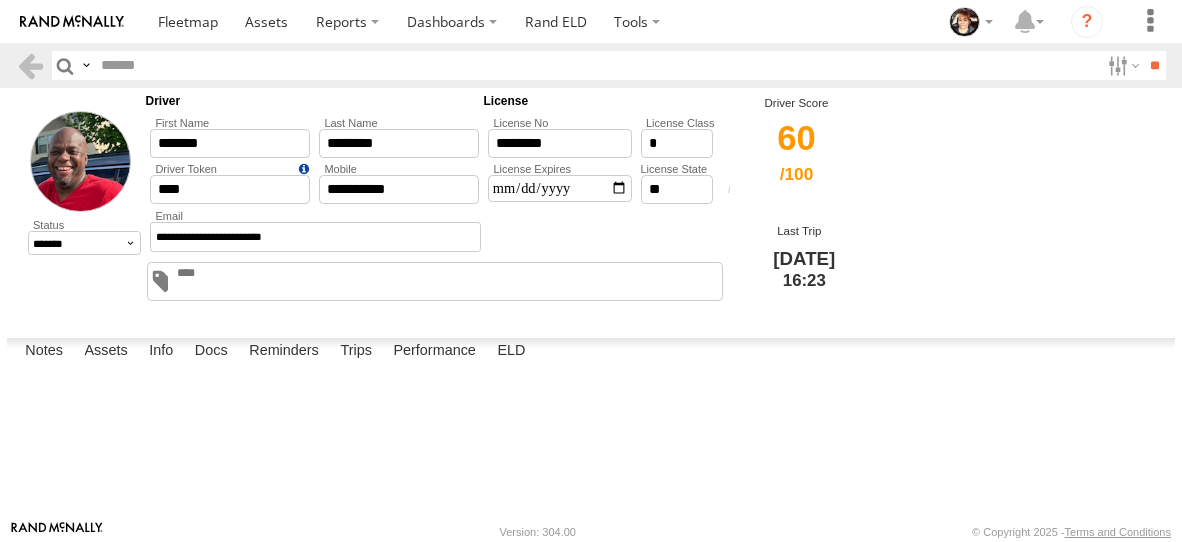 scroll, scrollTop: 0, scrollLeft: 0, axis: both 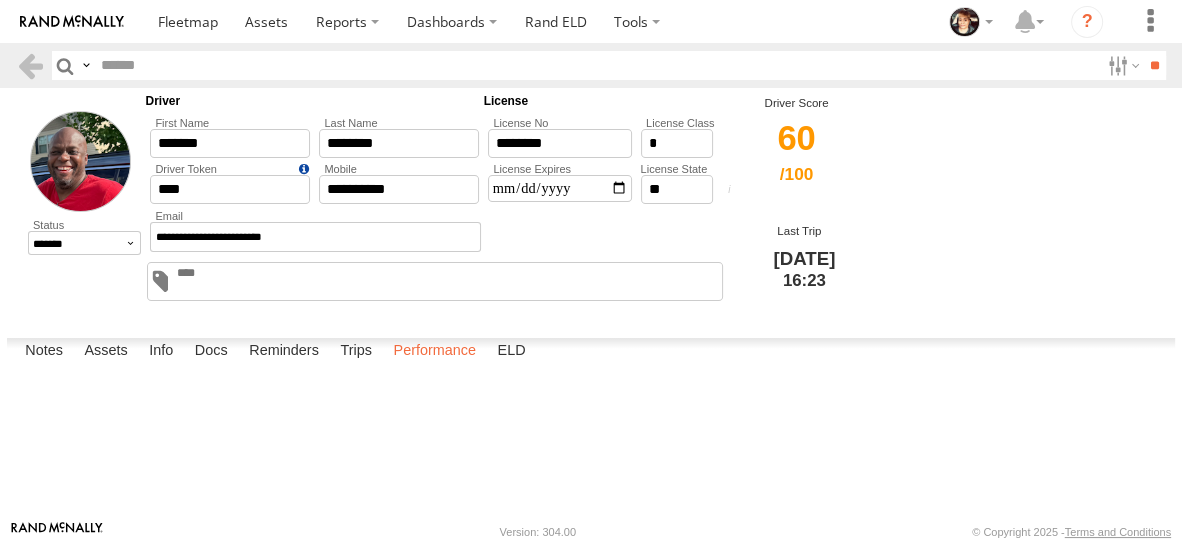 click on "Performance" at bounding box center (434, 352) 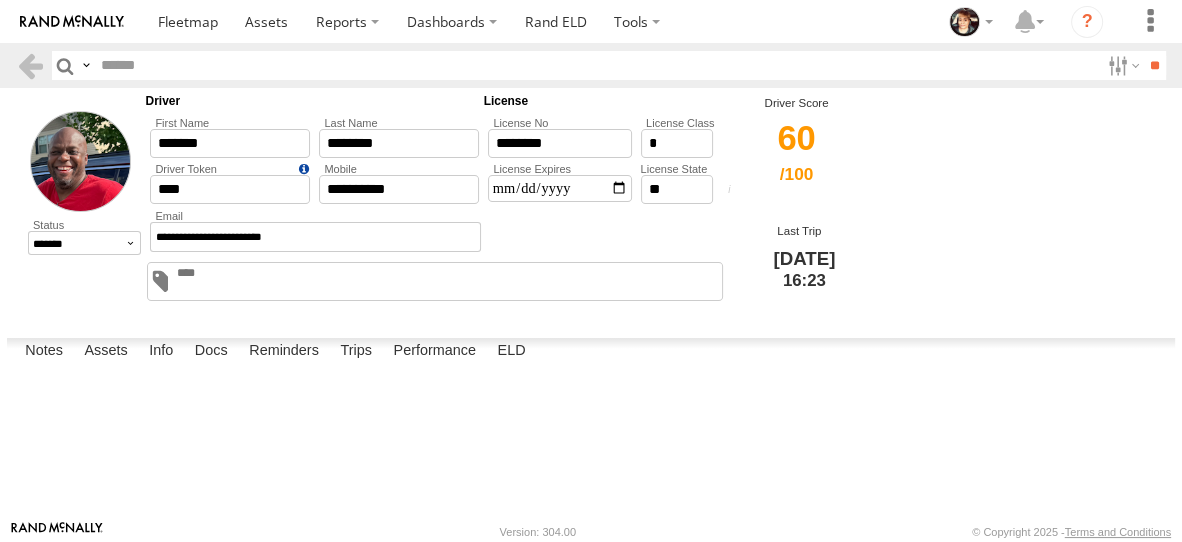 click at bounding box center (0, 0) 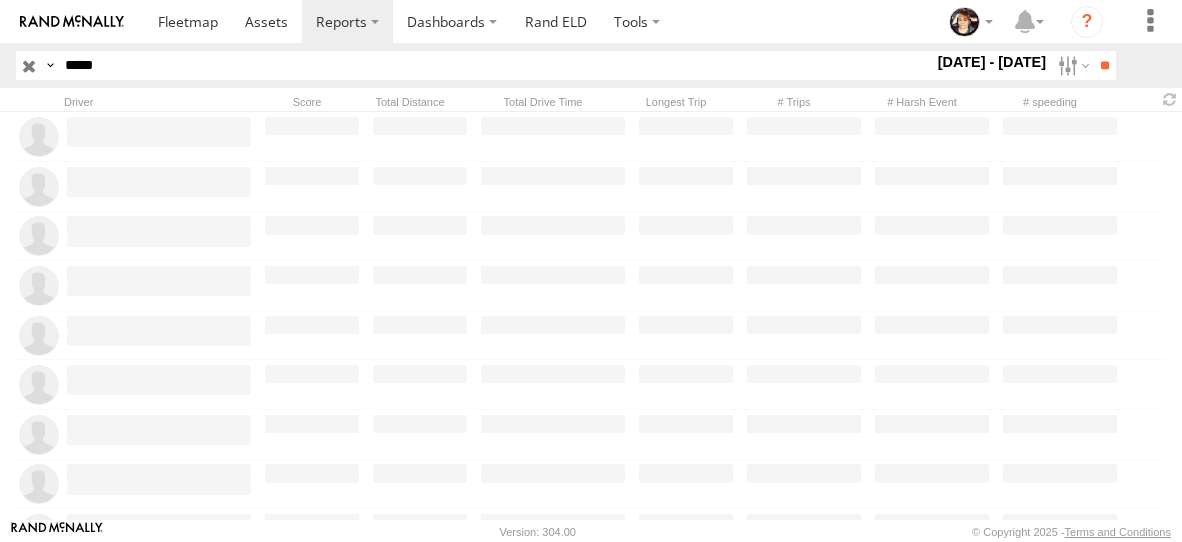 scroll, scrollTop: 0, scrollLeft: 0, axis: both 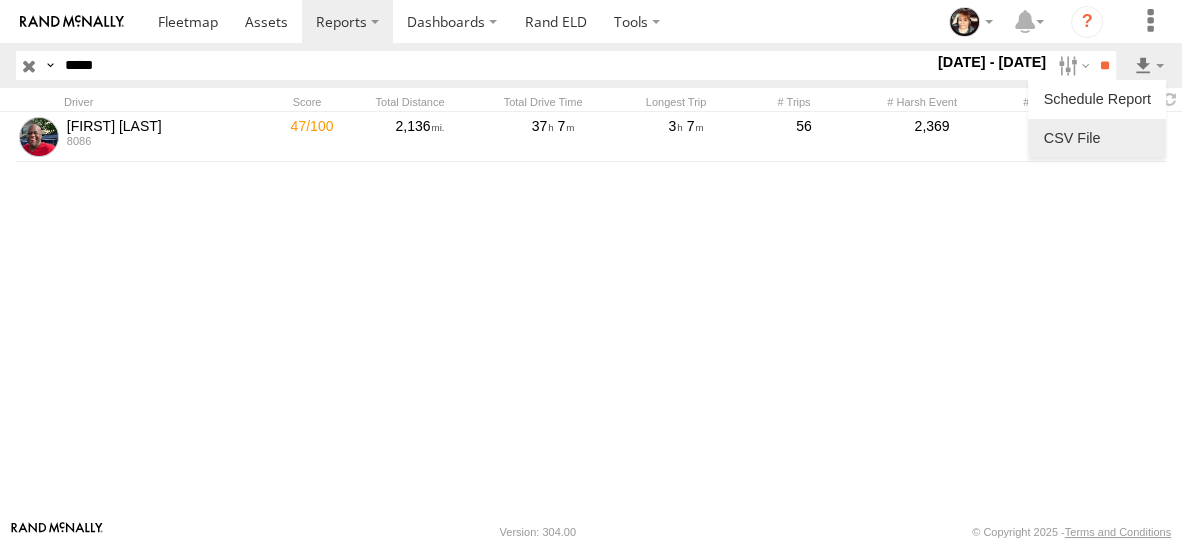 click at bounding box center [1097, 138] 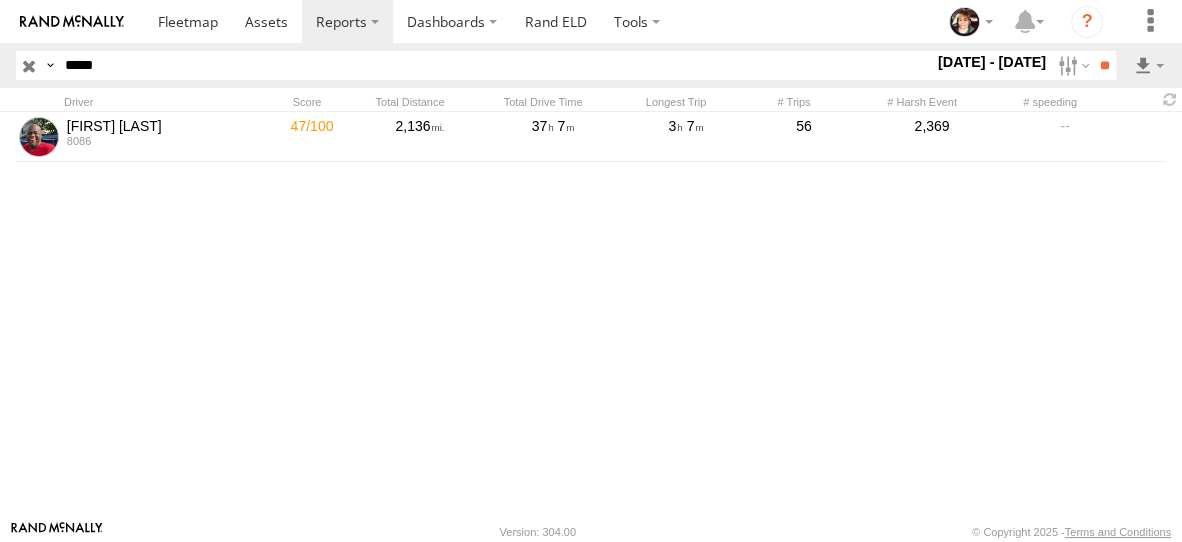 click at bounding box center [29, 65] 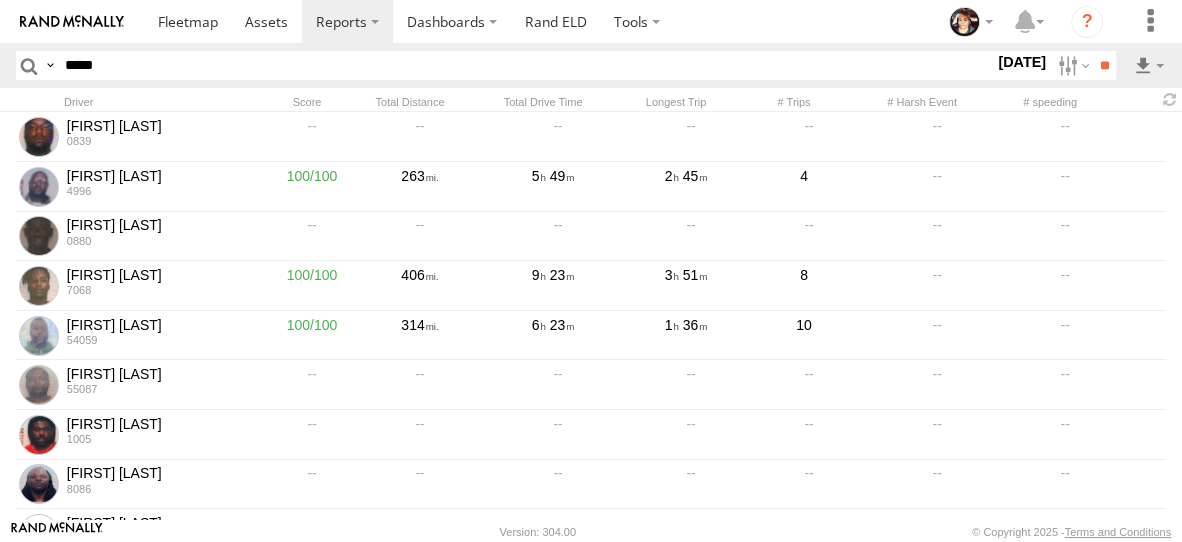 click on "[DATE]" at bounding box center [1022, 62] 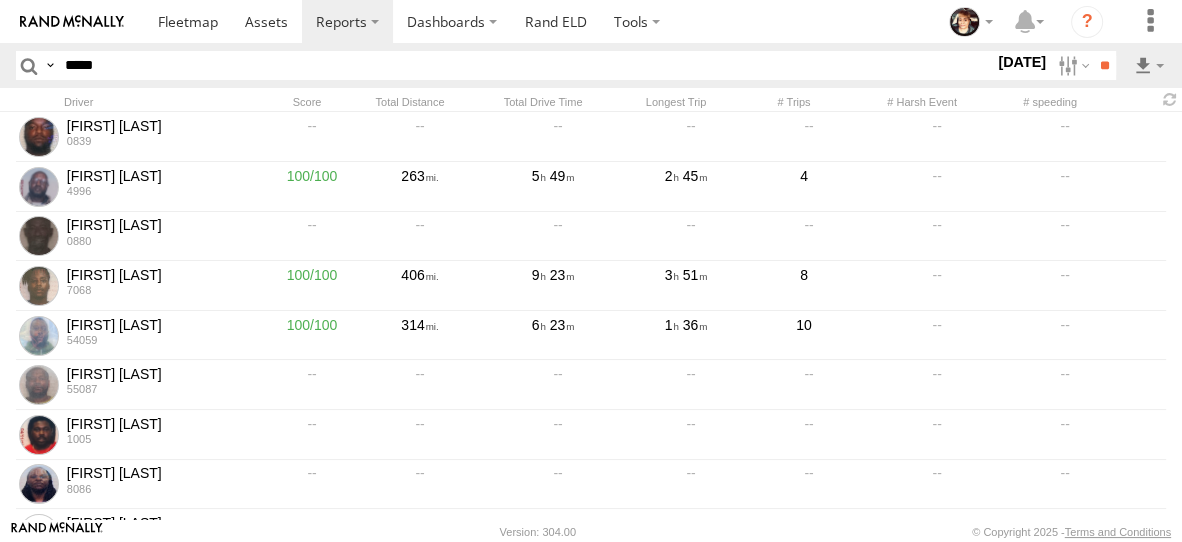 click at bounding box center (0, 0) 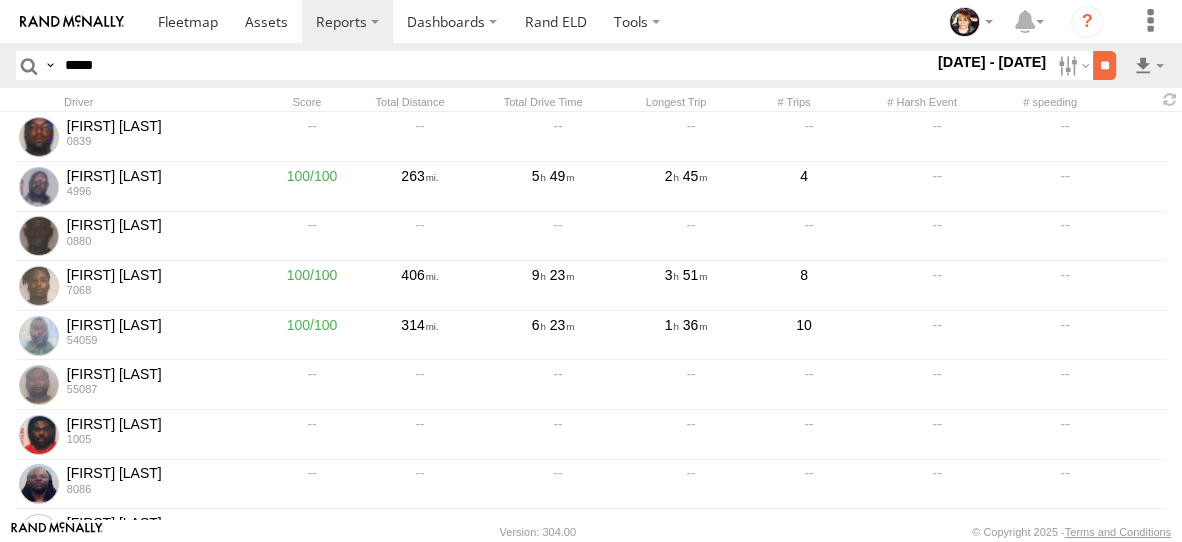 drag, startPoint x: 1105, startPoint y: 67, endPoint x: 1095, endPoint y: 65, distance: 10.198039 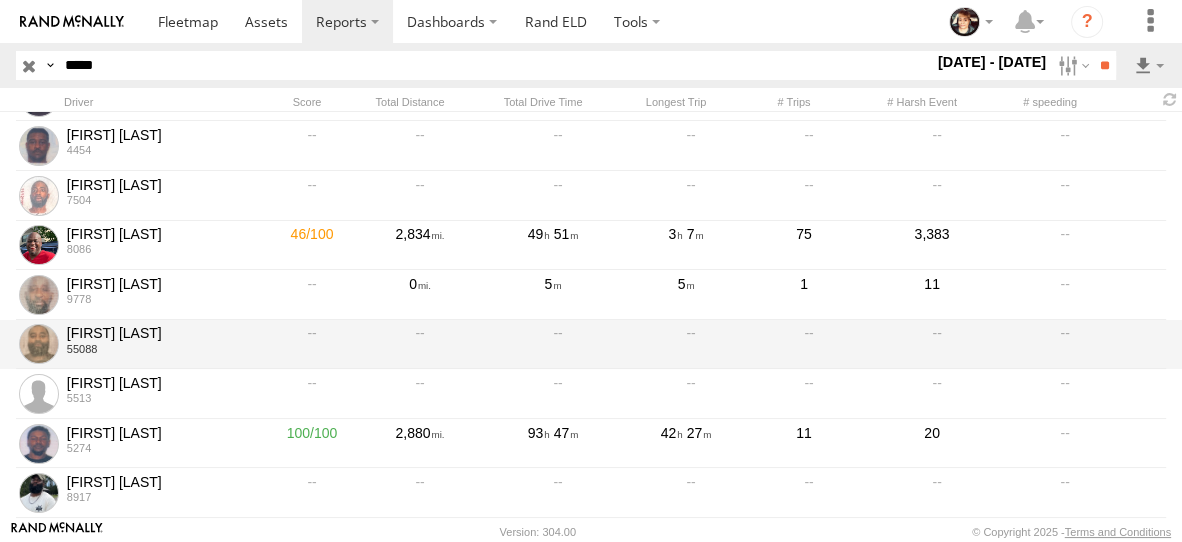 scroll, scrollTop: 522, scrollLeft: 0, axis: vertical 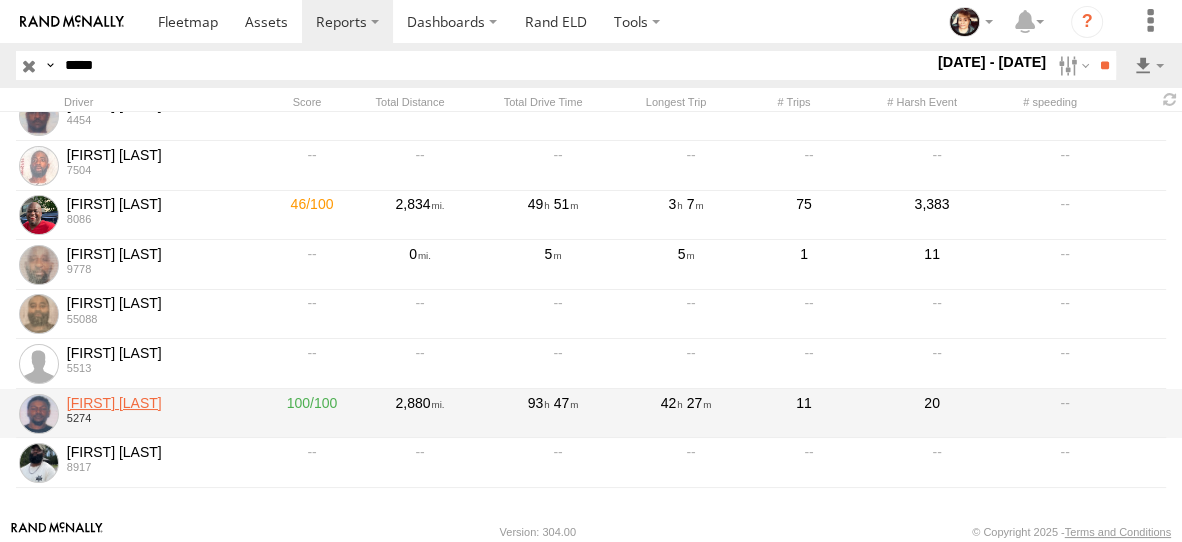 click on "[FIRST] [LAST]" at bounding box center [159, 403] 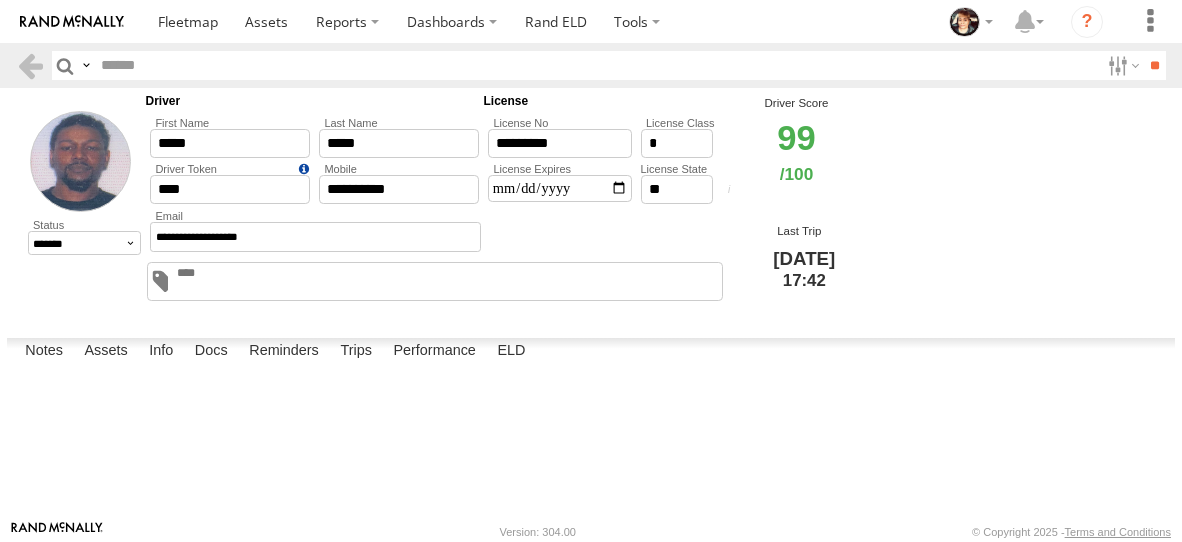 scroll, scrollTop: 0, scrollLeft: 0, axis: both 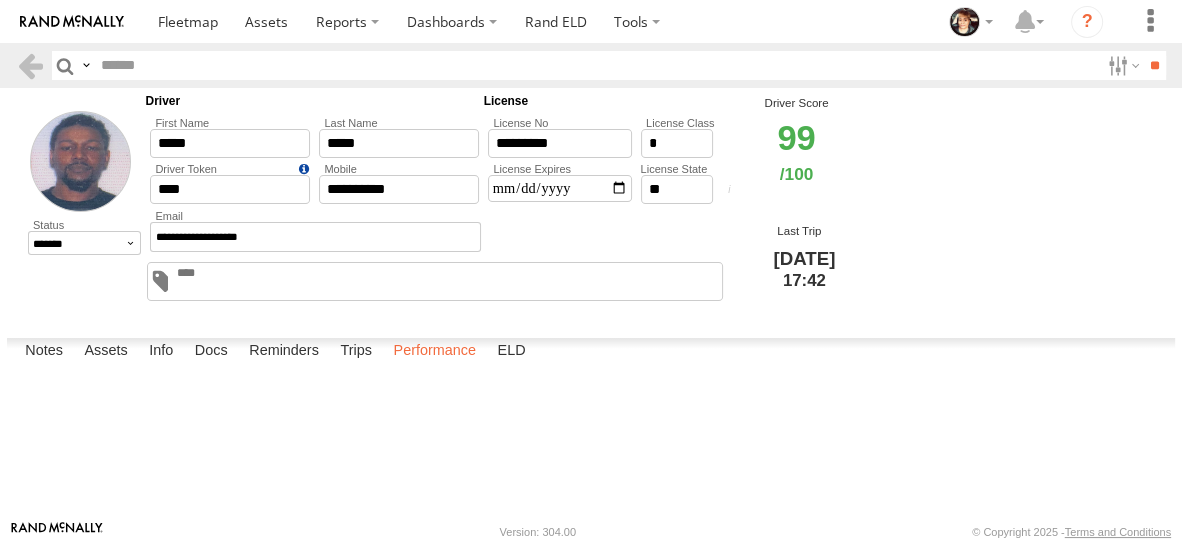 click on "Performance" at bounding box center (434, 352) 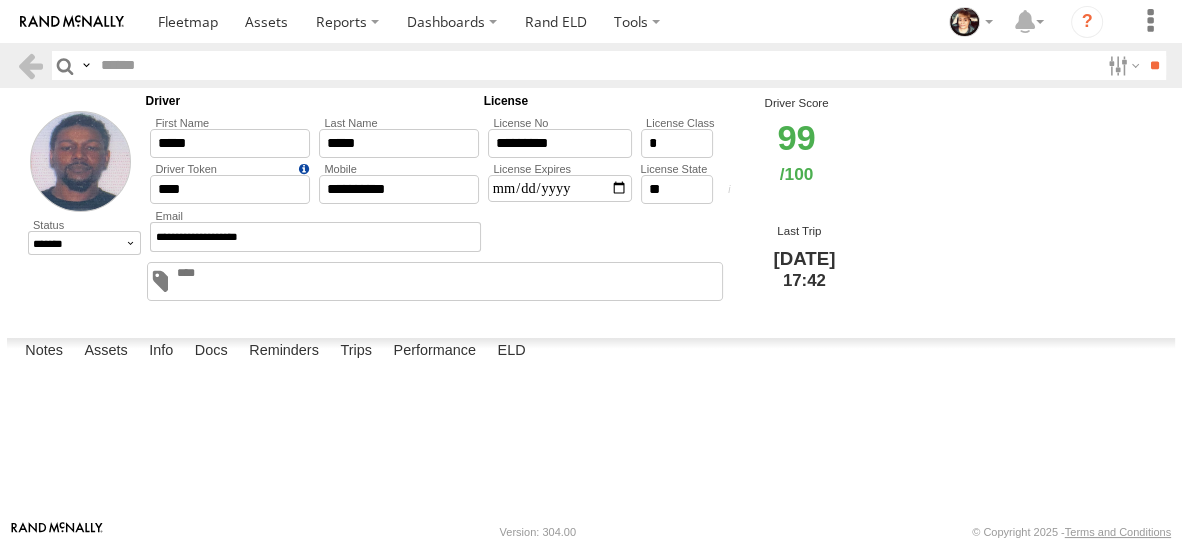 click at bounding box center (0, 0) 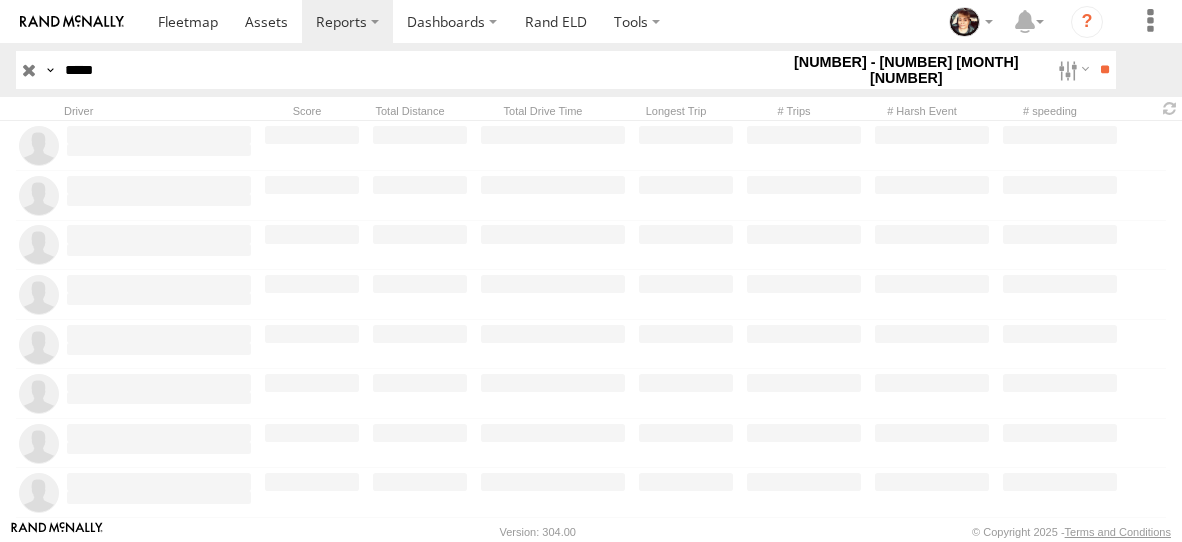 scroll, scrollTop: 0, scrollLeft: 0, axis: both 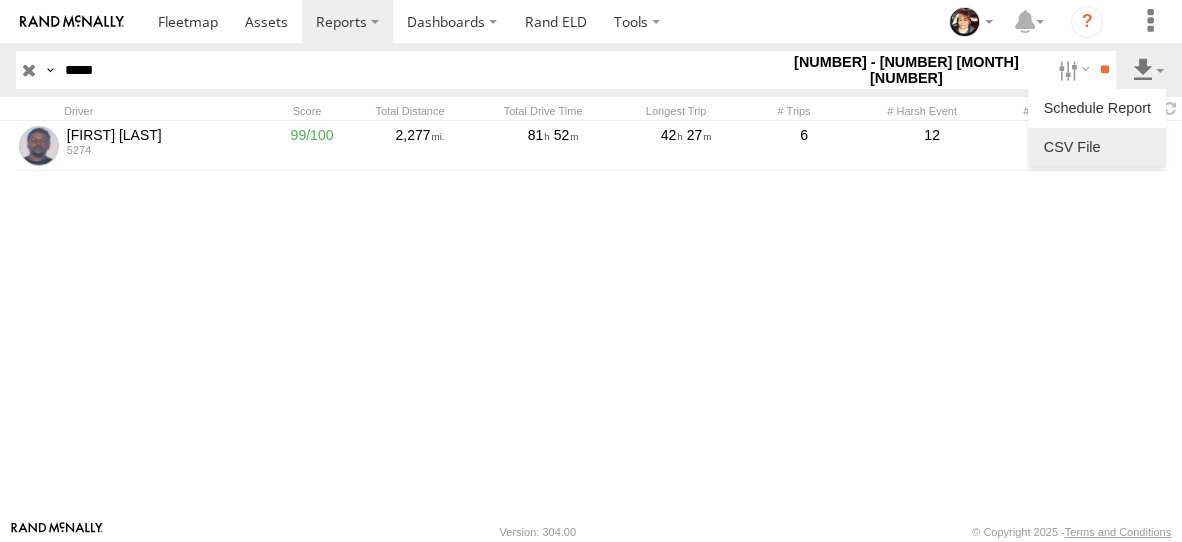 click at bounding box center [1097, 147] 